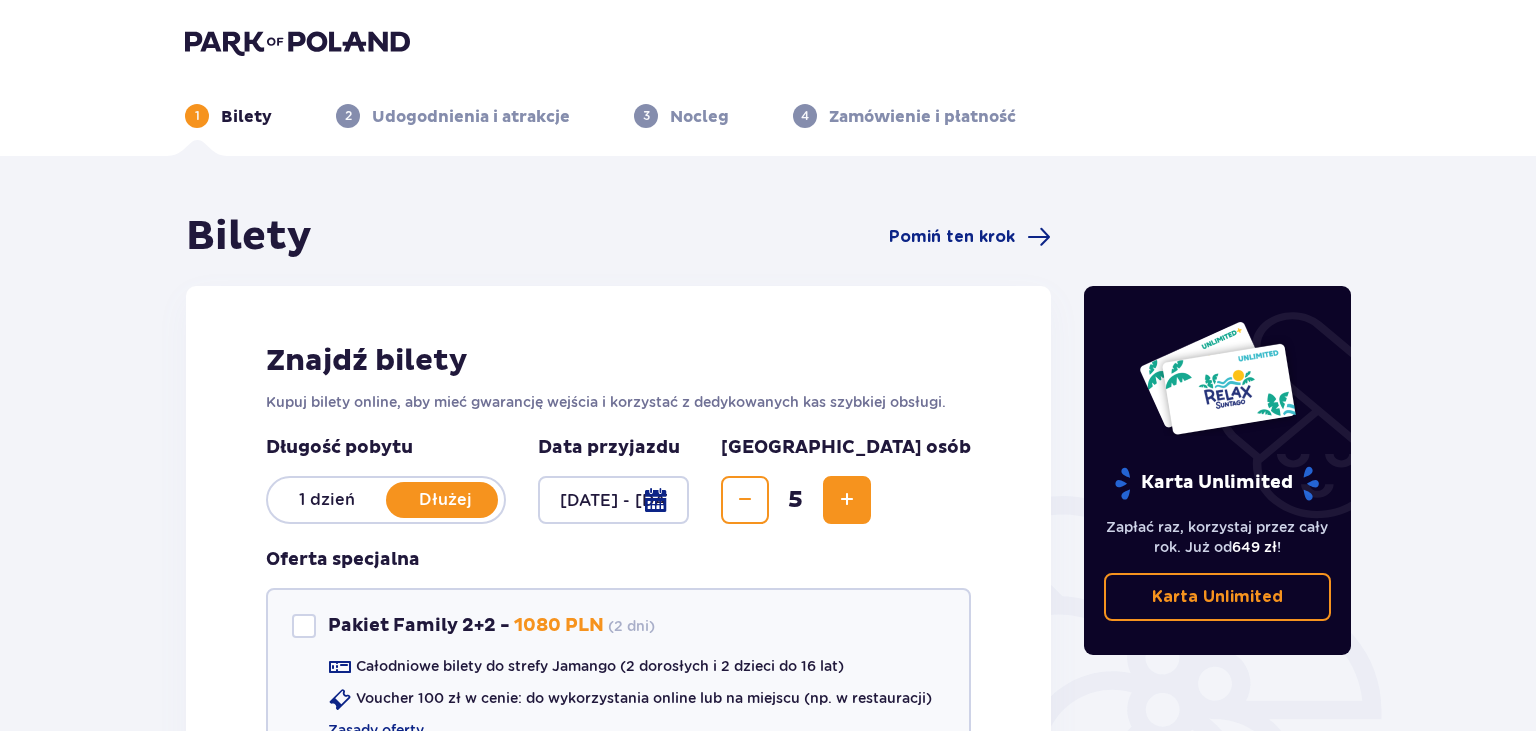 scroll, scrollTop: 0, scrollLeft: 0, axis: both 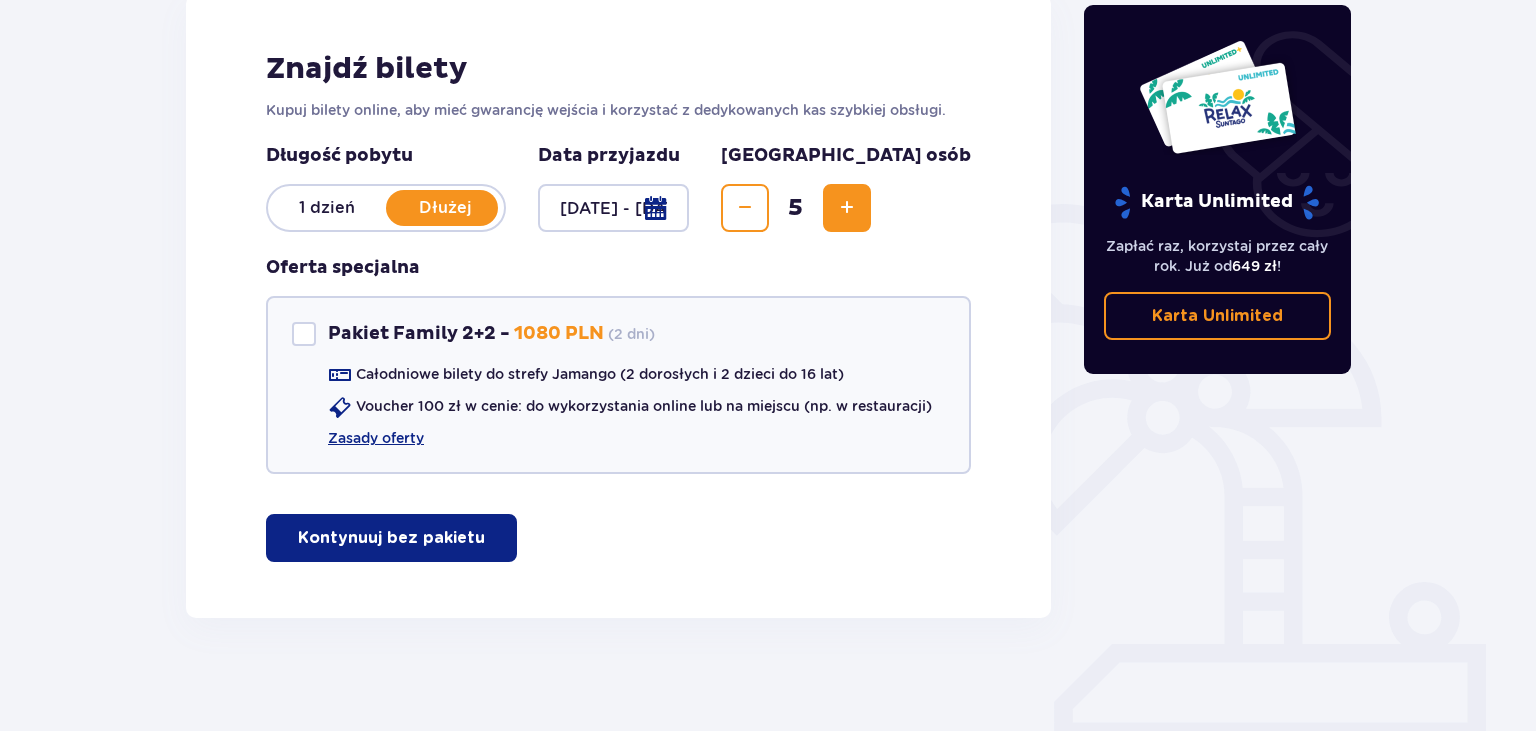 click on "Kontynuuj bez pakietu" at bounding box center [391, 538] 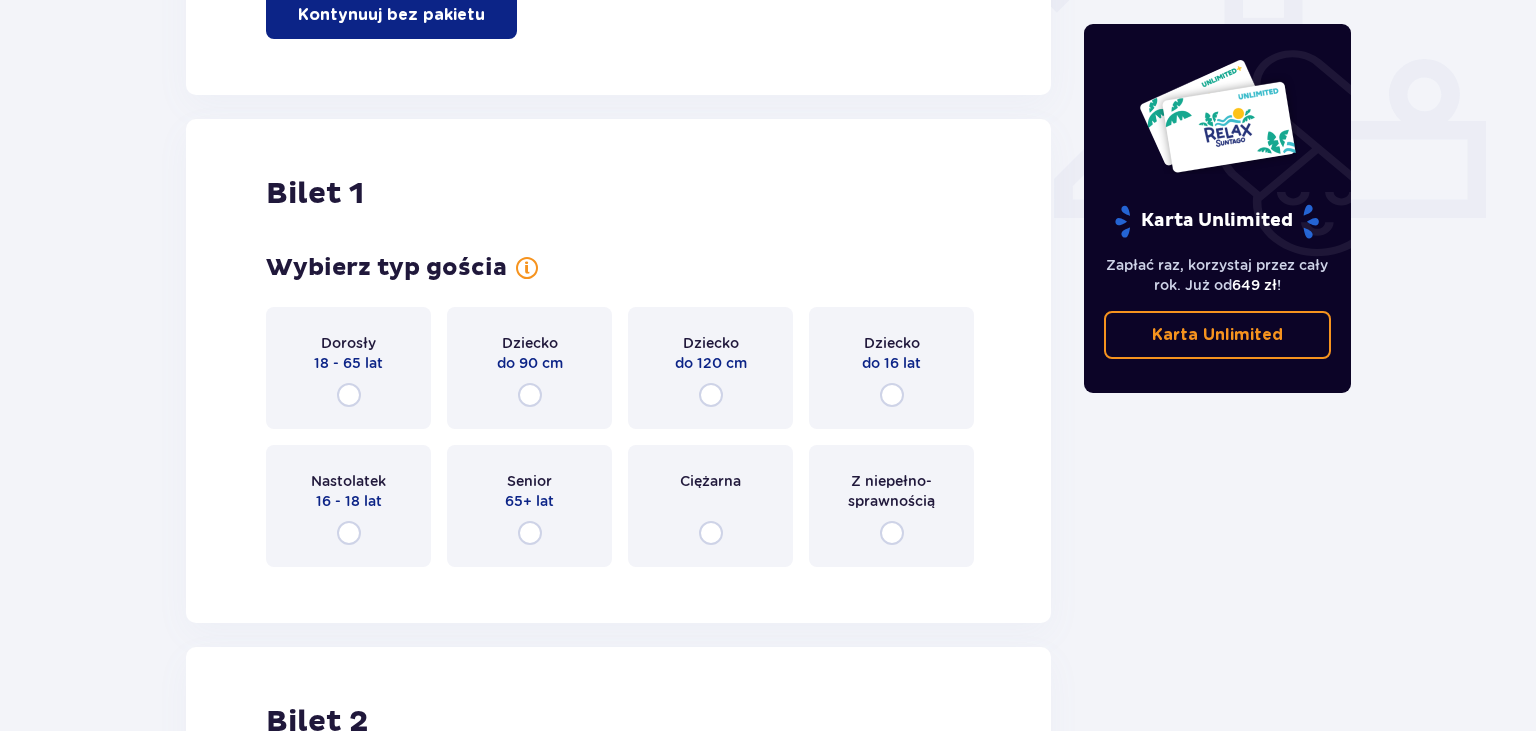 scroll, scrollTop: 908, scrollLeft: 0, axis: vertical 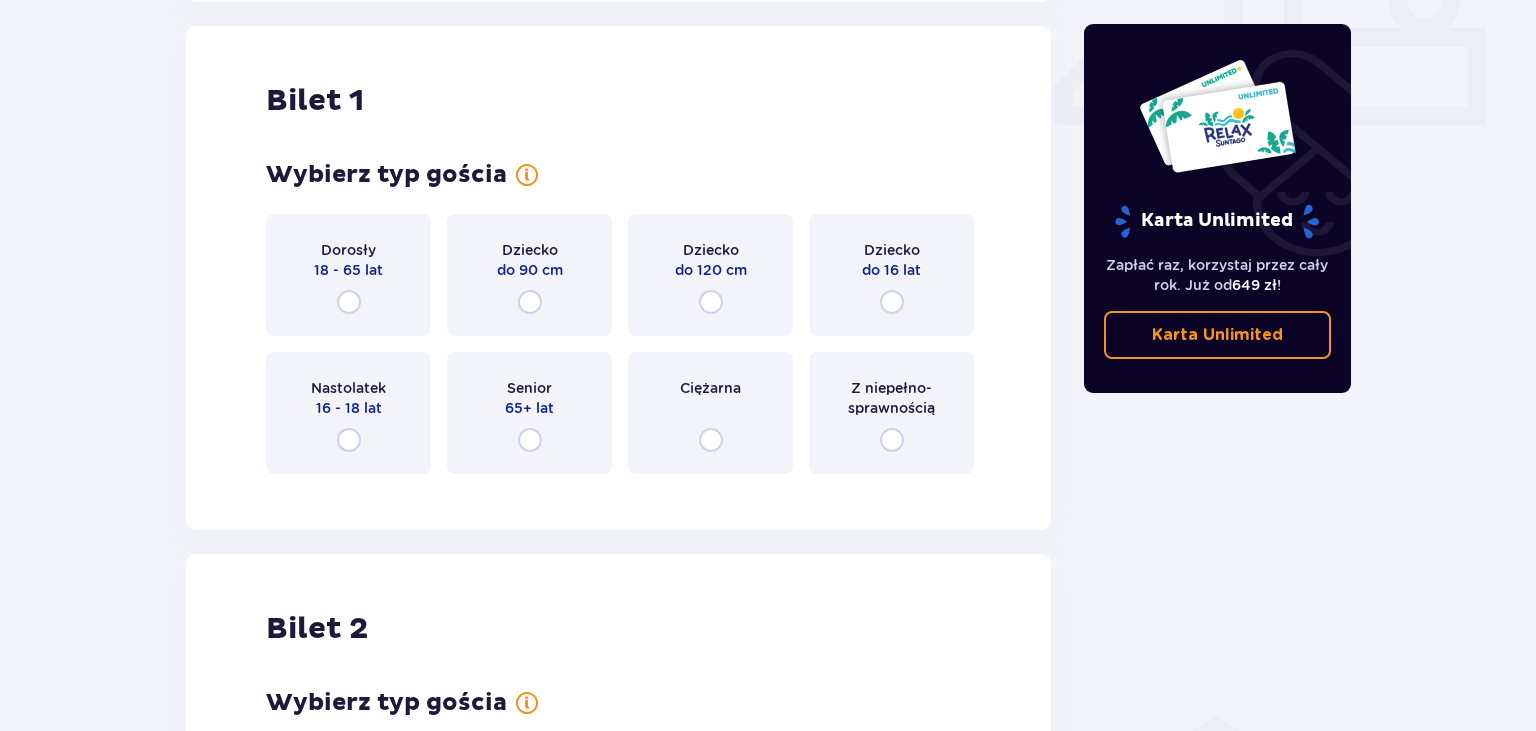 click on "Dorosły 18 - 65 lat" at bounding box center (348, 275) 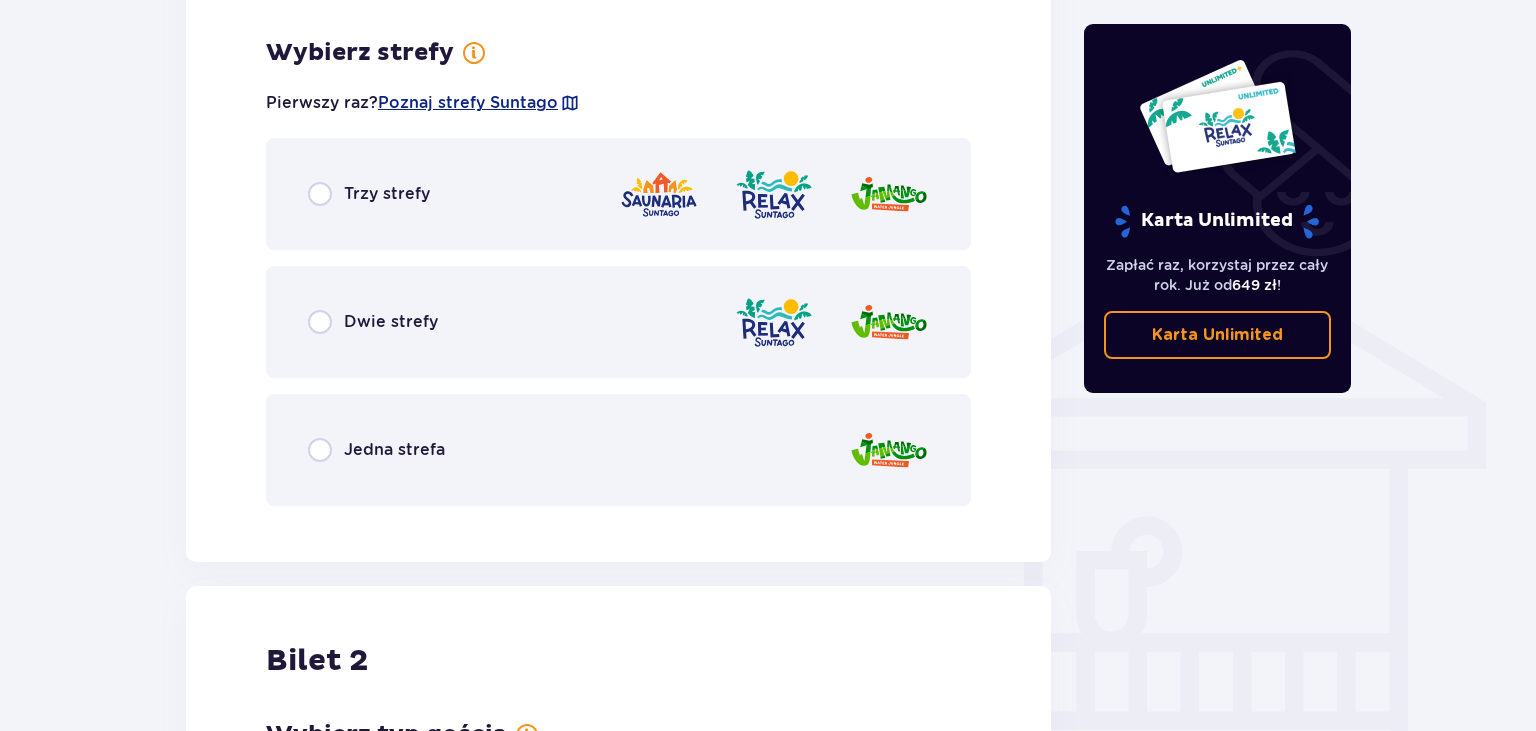 scroll, scrollTop: 1396, scrollLeft: 0, axis: vertical 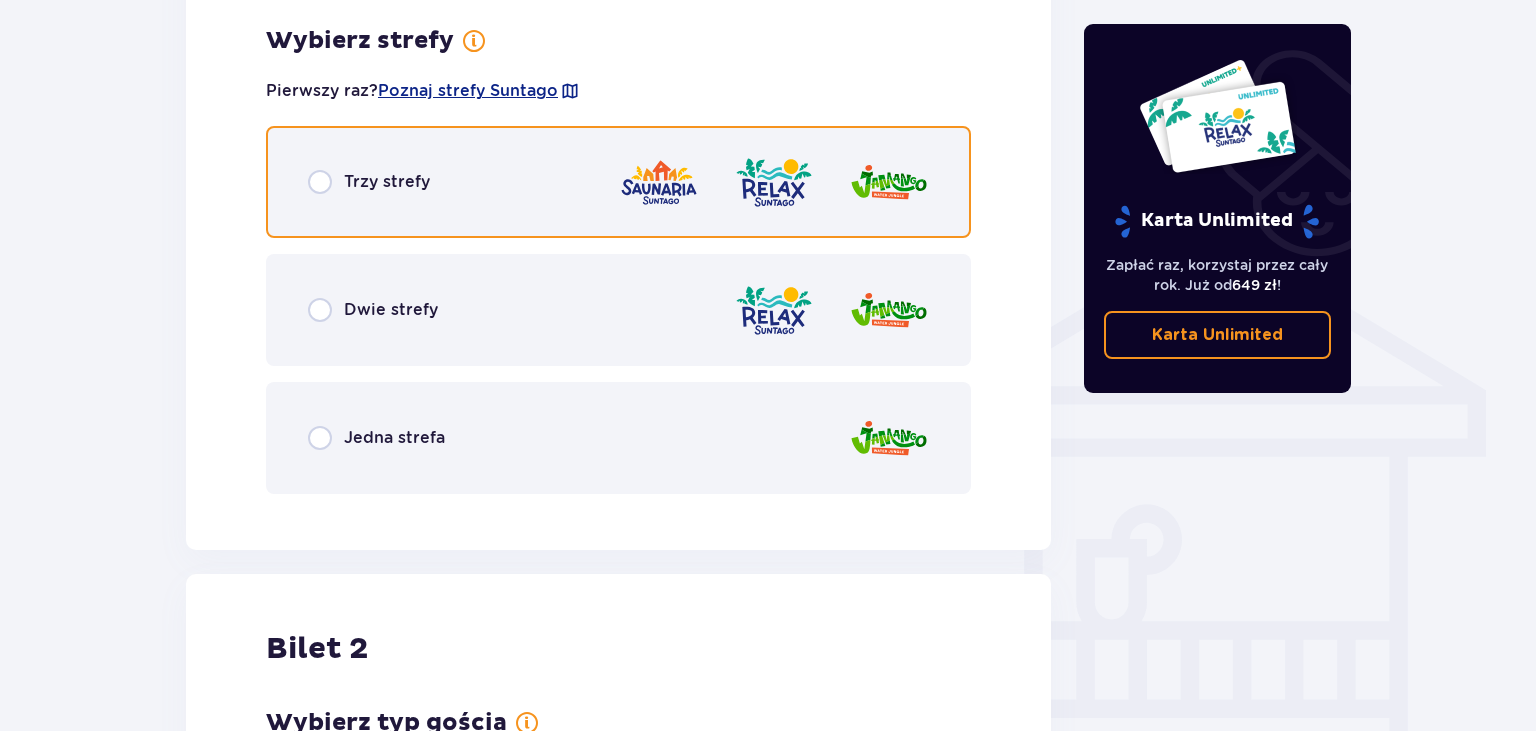 click at bounding box center (320, 182) 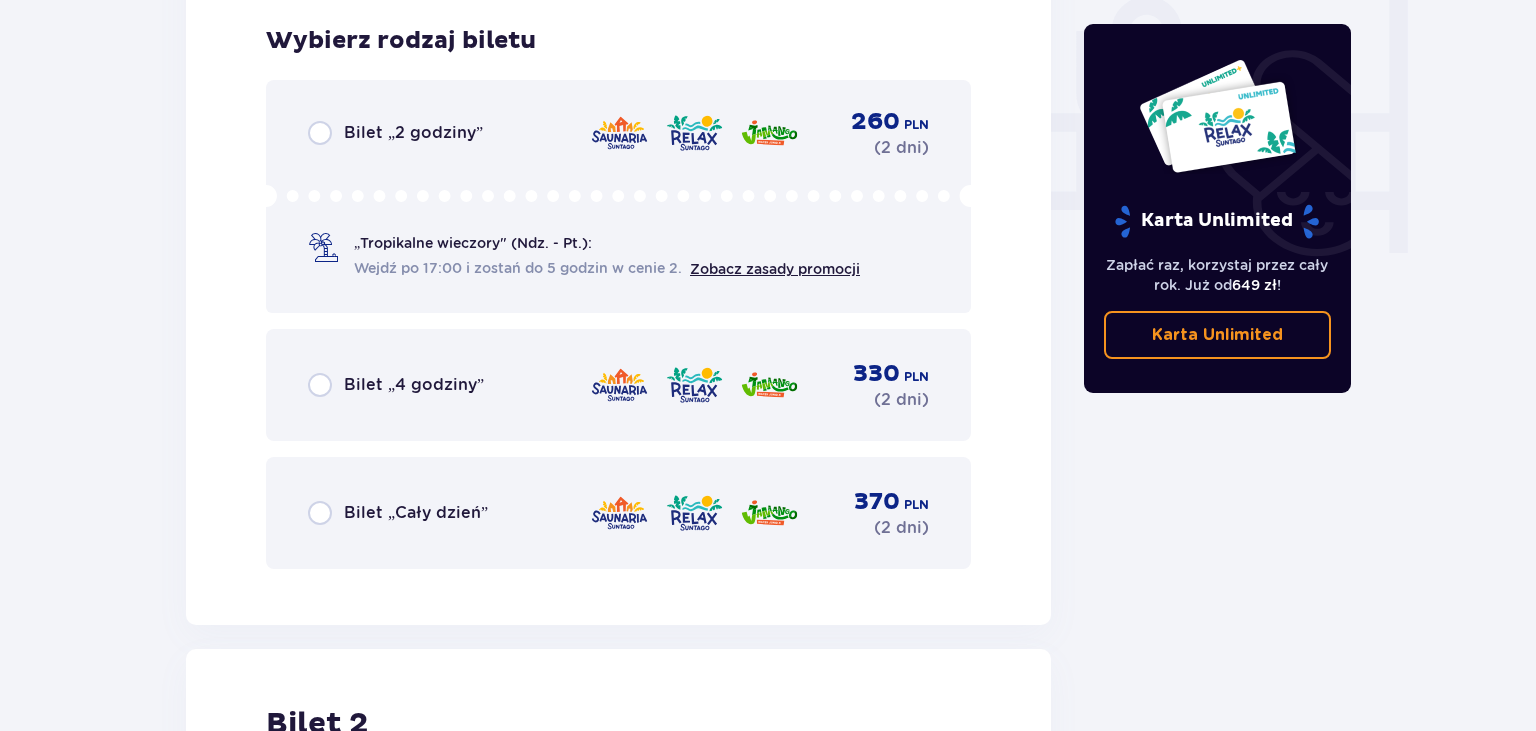 scroll, scrollTop: 1904, scrollLeft: 0, axis: vertical 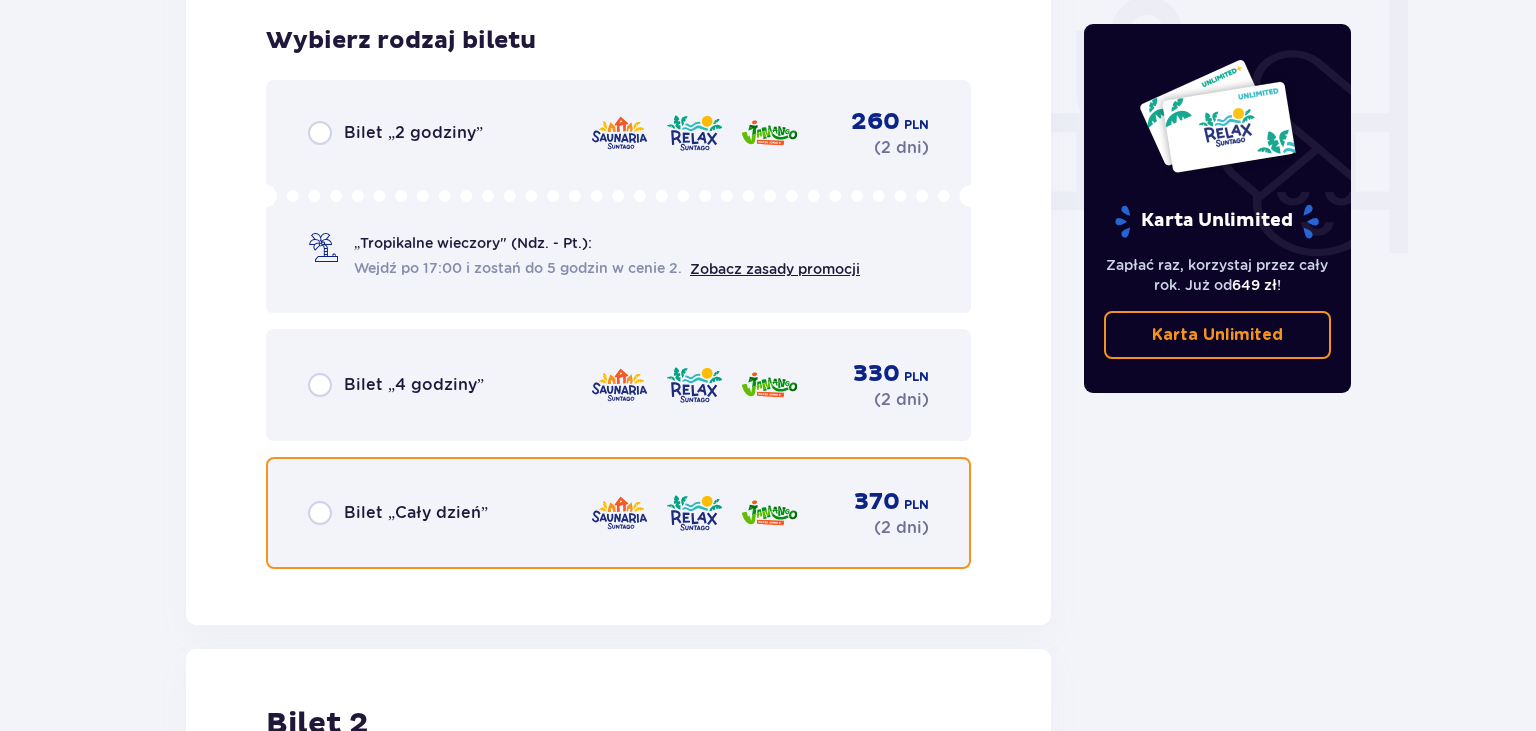 click at bounding box center (320, 513) 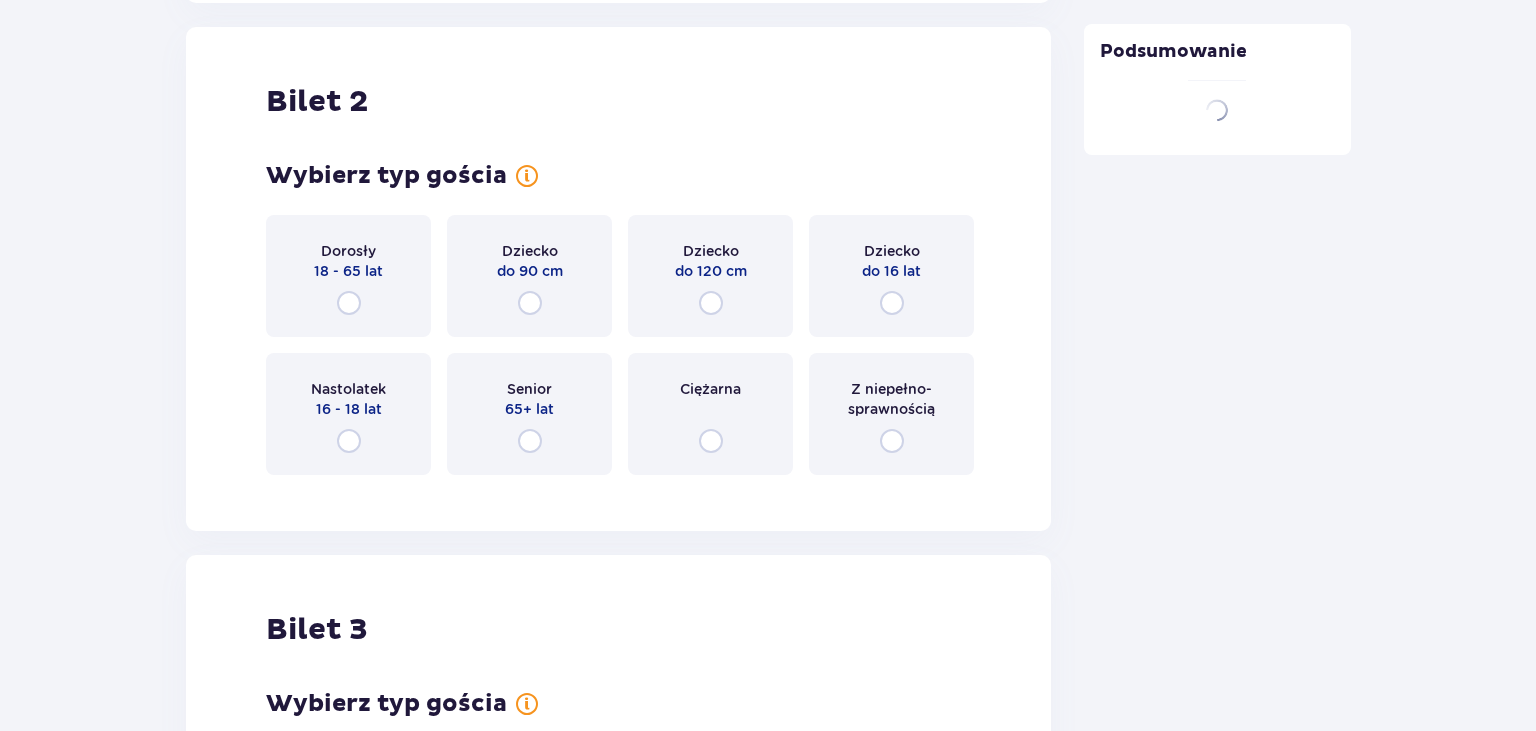 scroll, scrollTop: 2527, scrollLeft: 0, axis: vertical 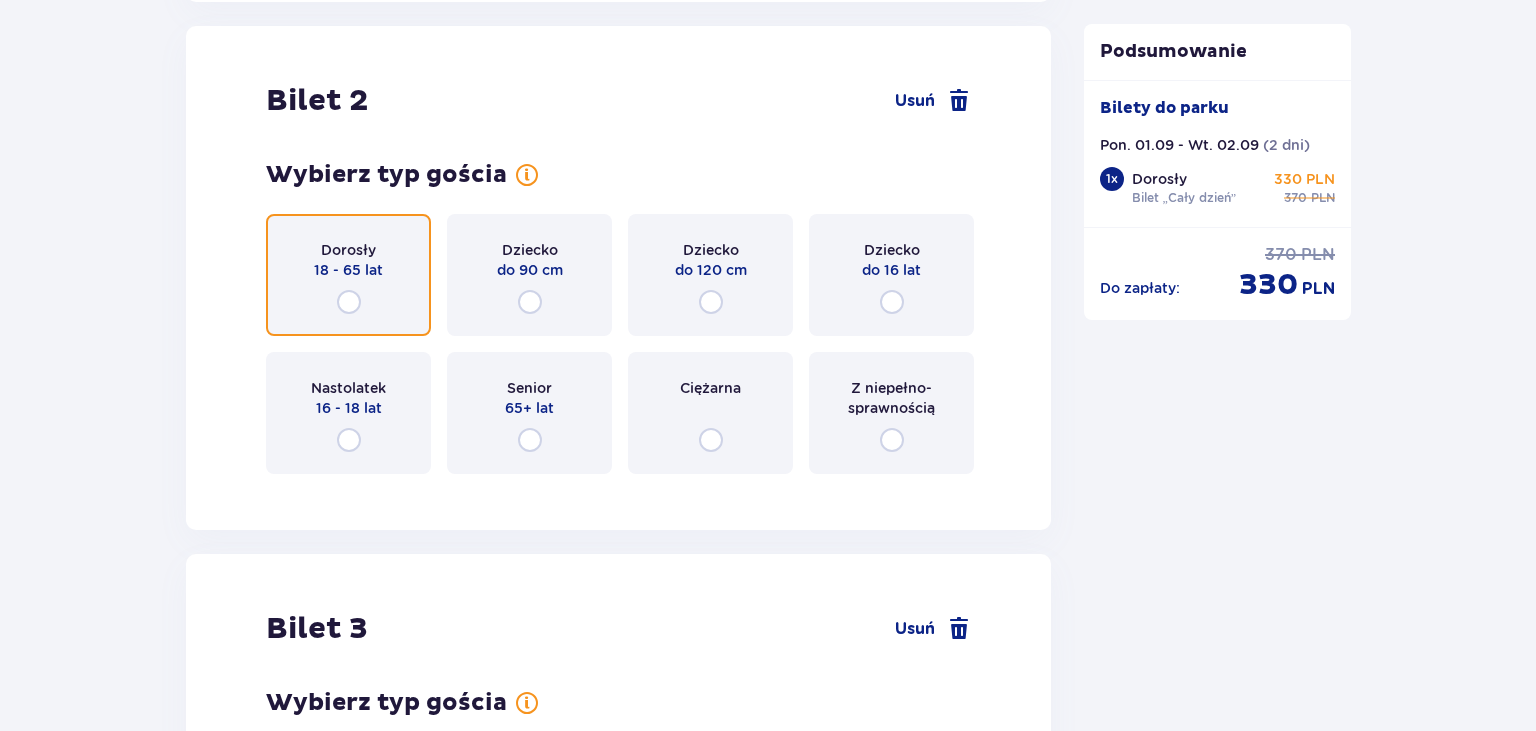 click at bounding box center [349, 302] 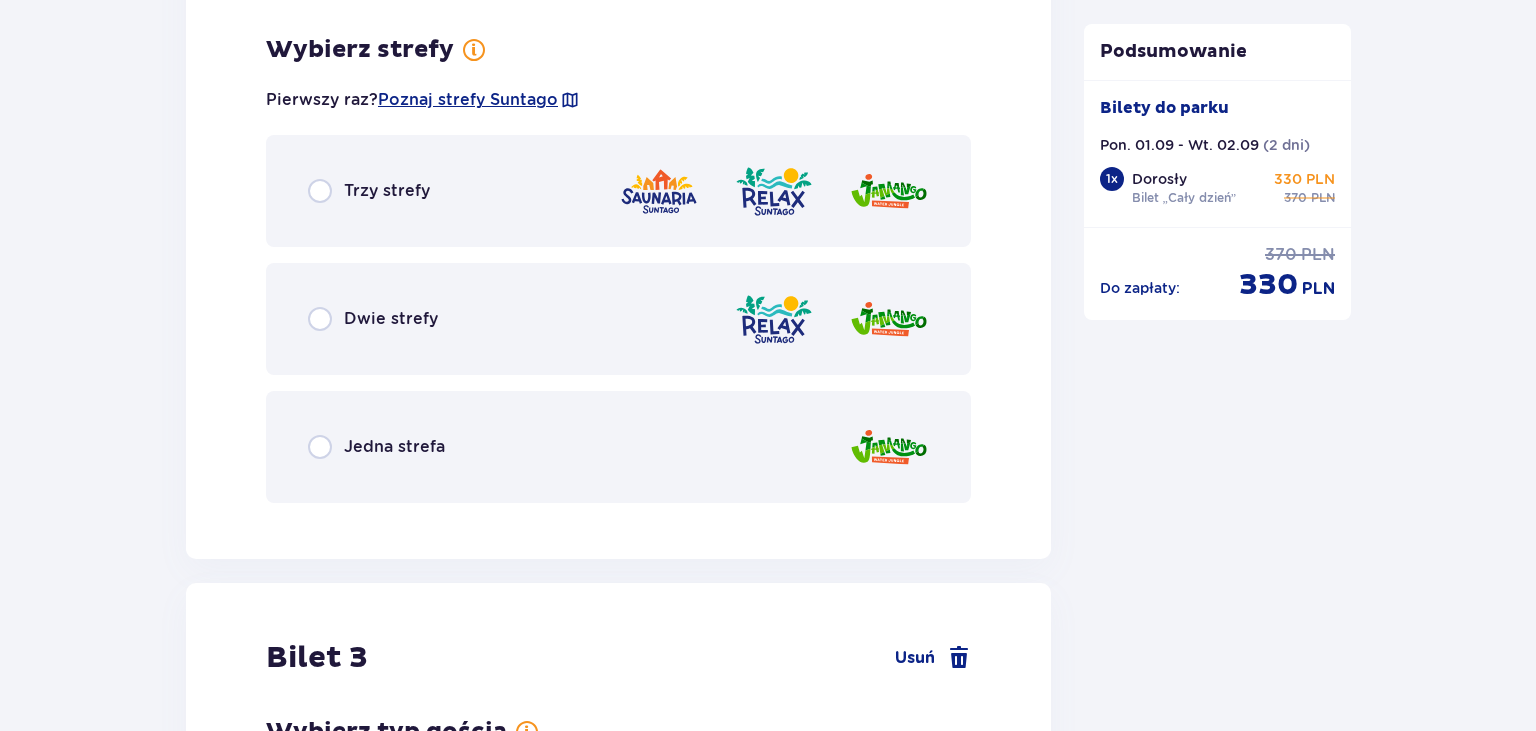 scroll, scrollTop: 3015, scrollLeft: 0, axis: vertical 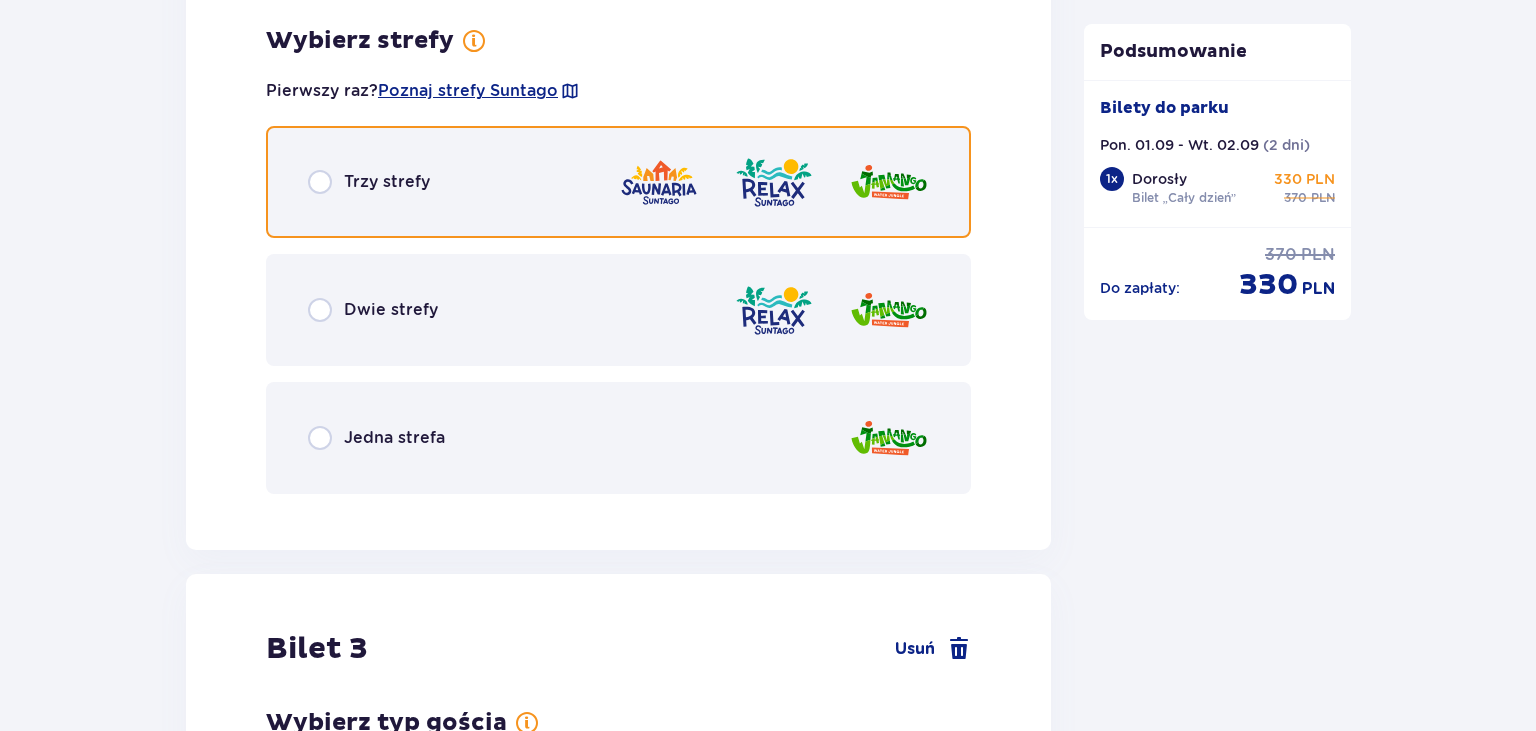 click at bounding box center [320, 182] 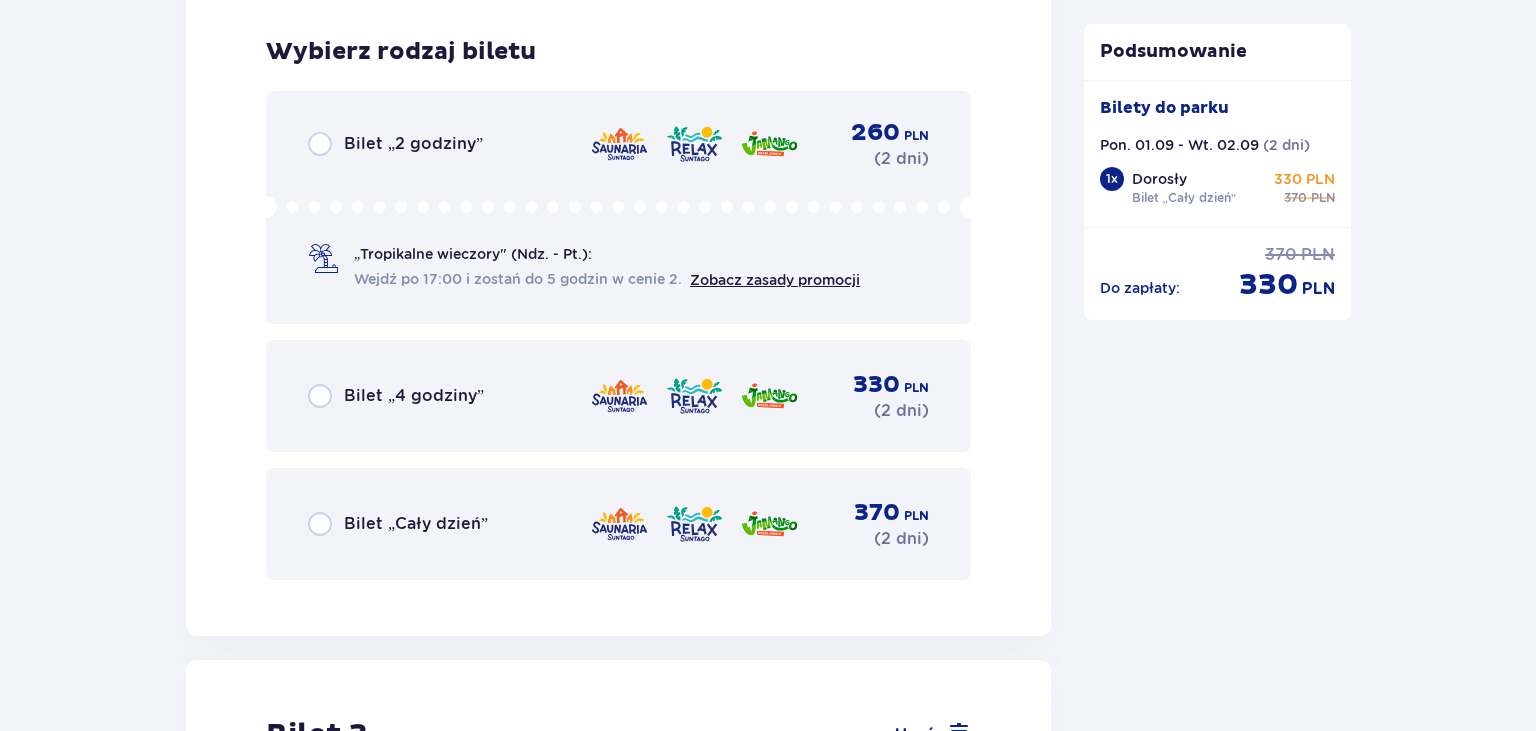 scroll, scrollTop: 3523, scrollLeft: 0, axis: vertical 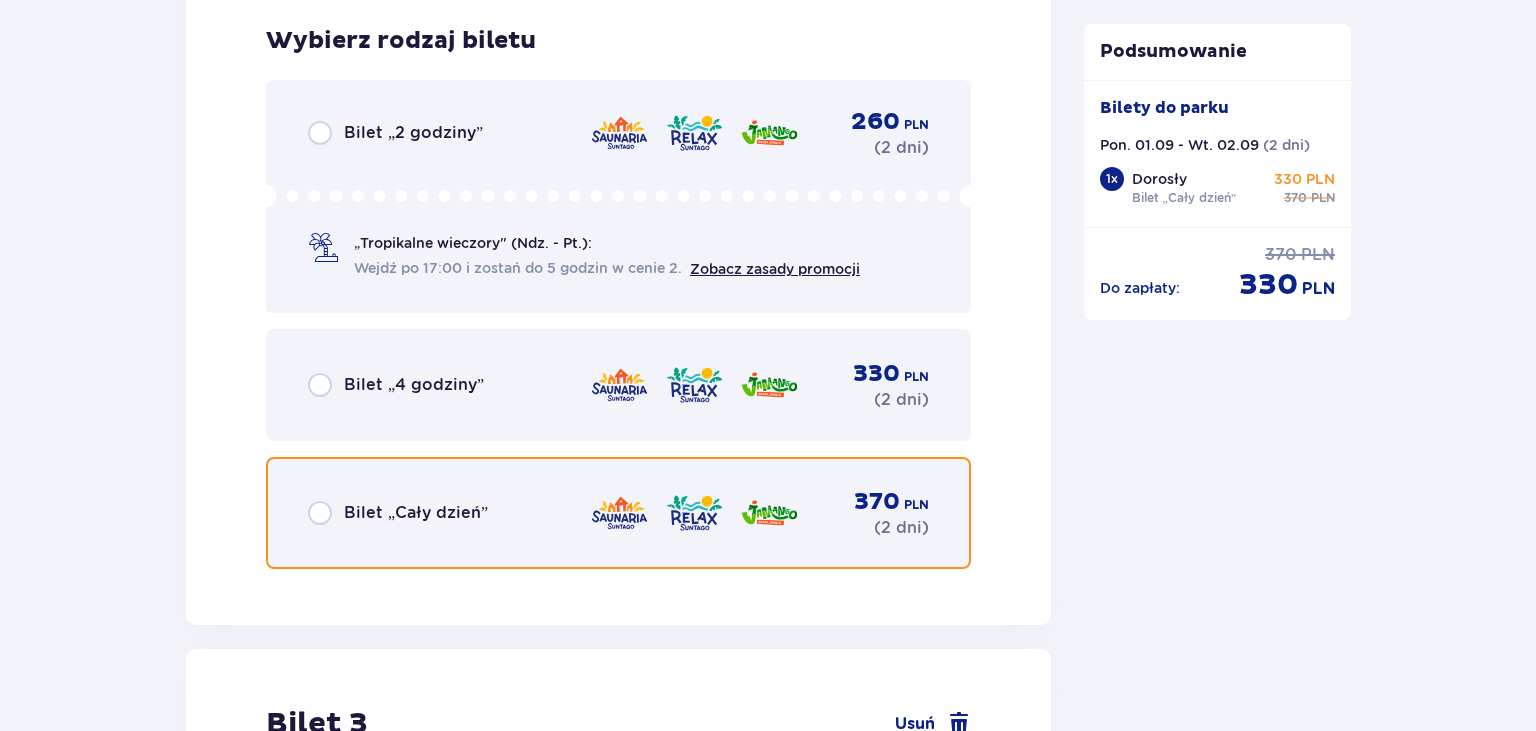 click at bounding box center (320, 513) 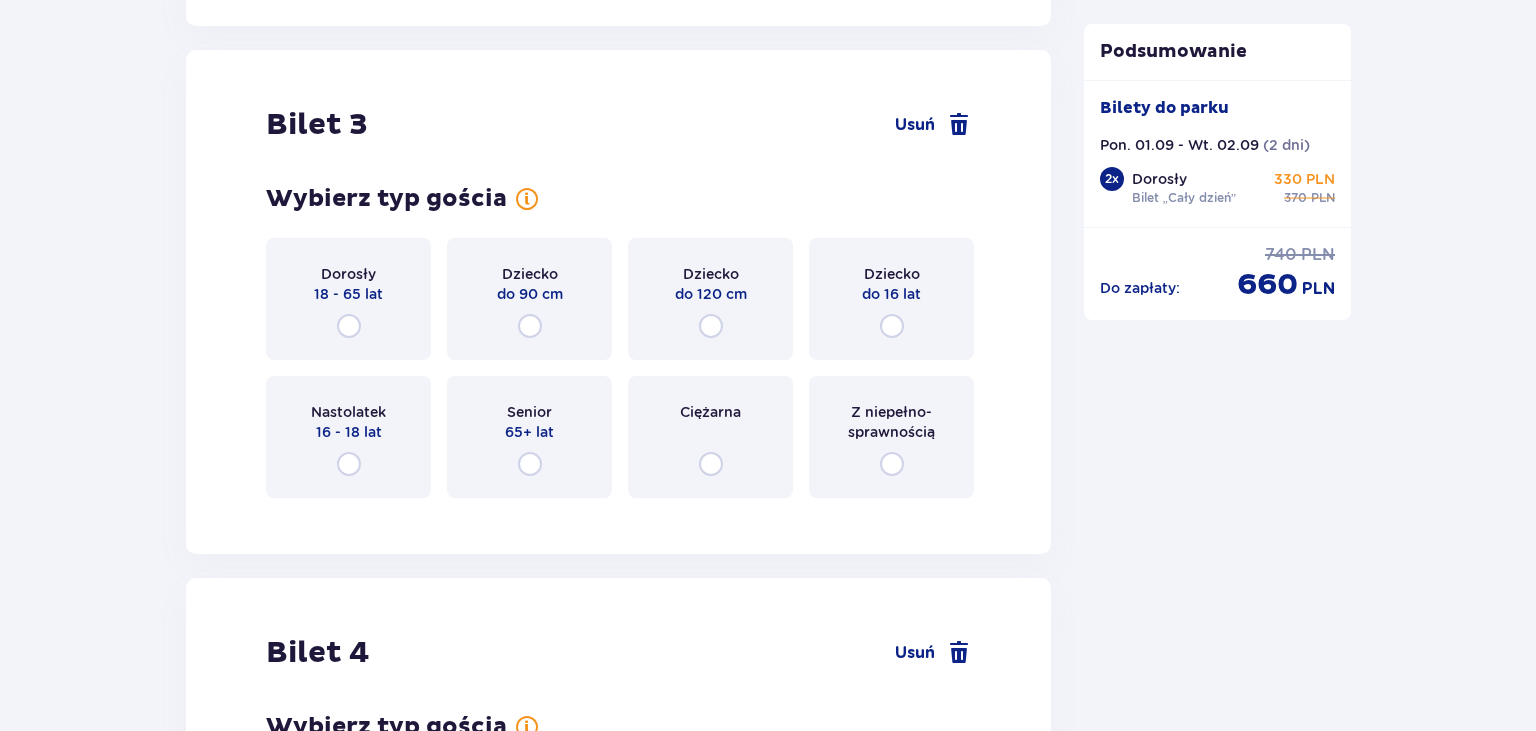 scroll, scrollTop: 4144, scrollLeft: 0, axis: vertical 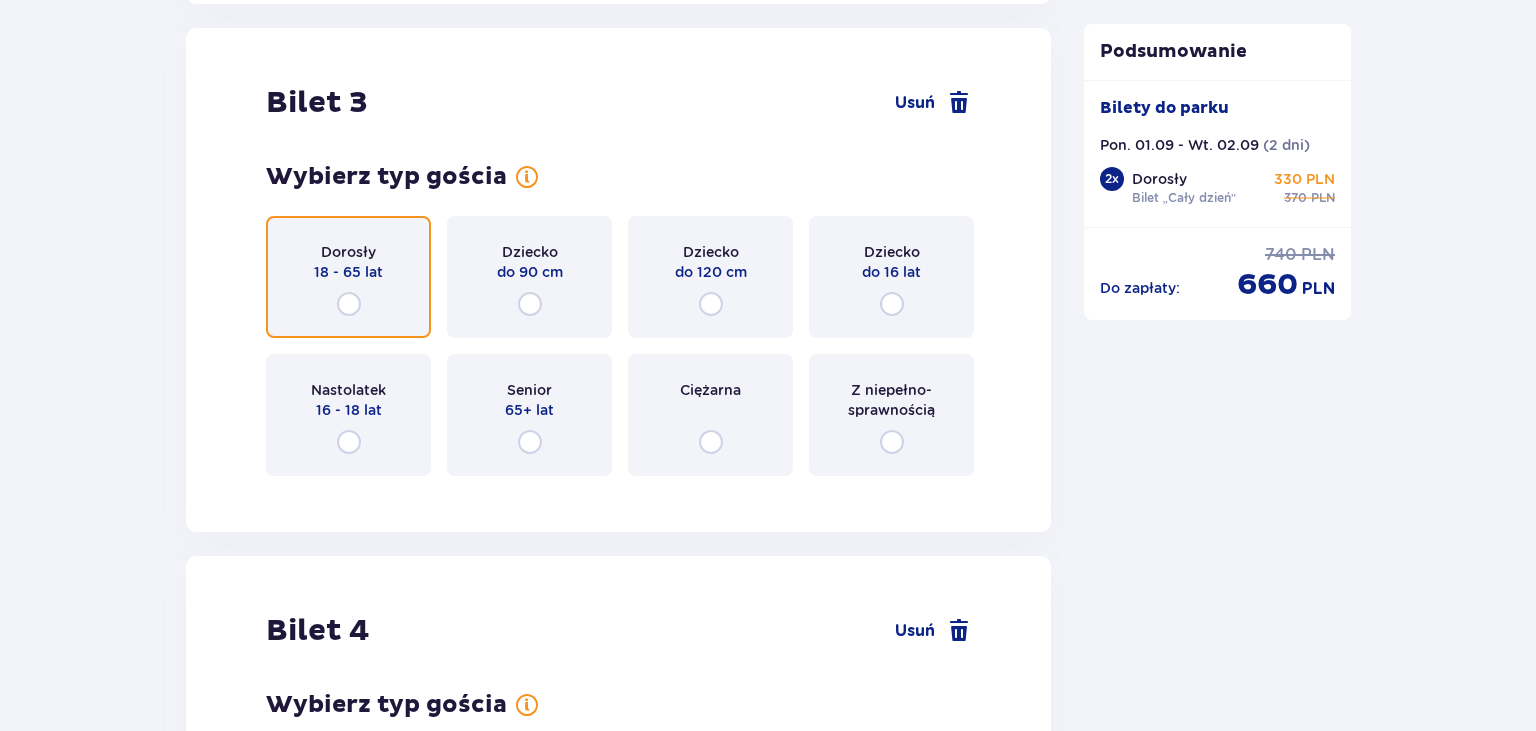 click at bounding box center [349, 304] 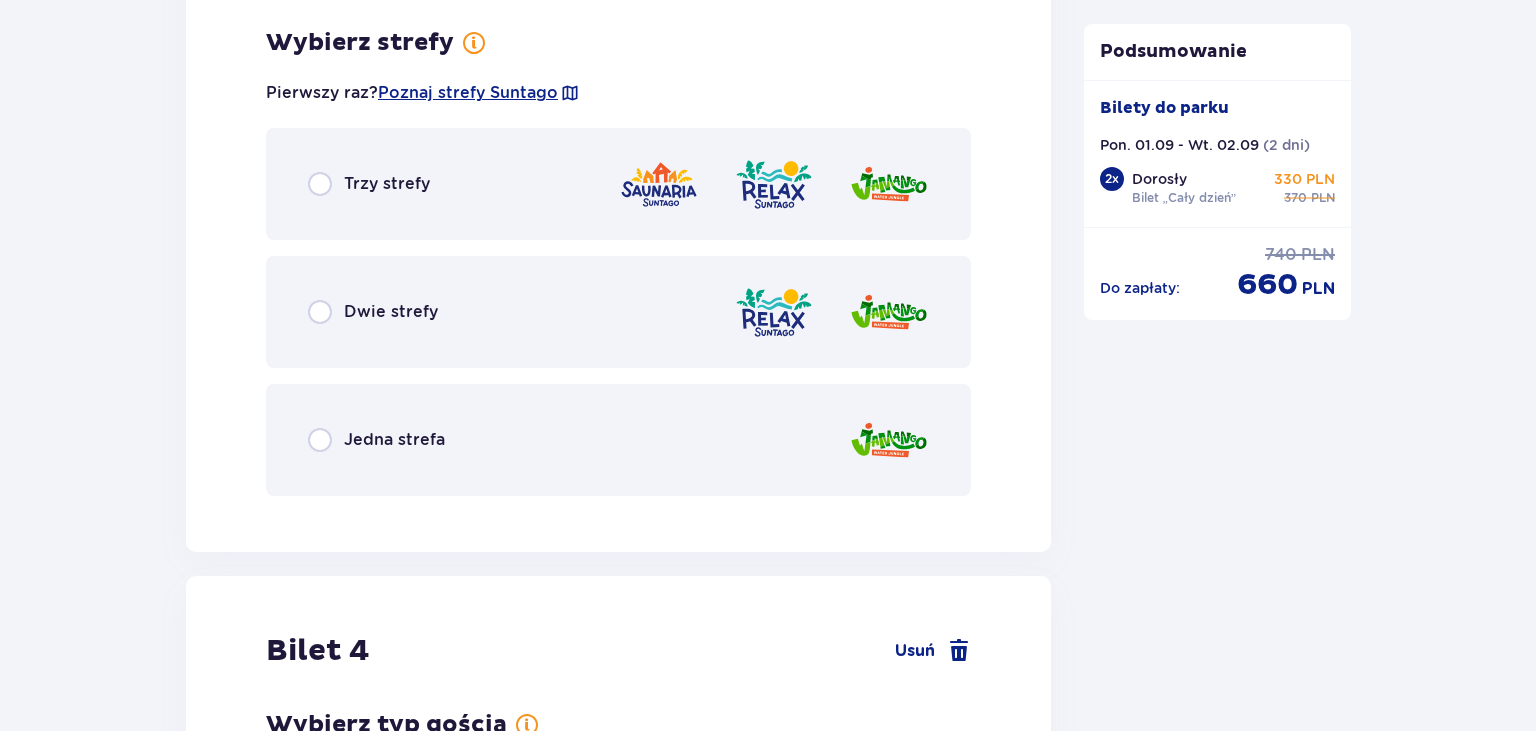 scroll, scrollTop: 4632, scrollLeft: 0, axis: vertical 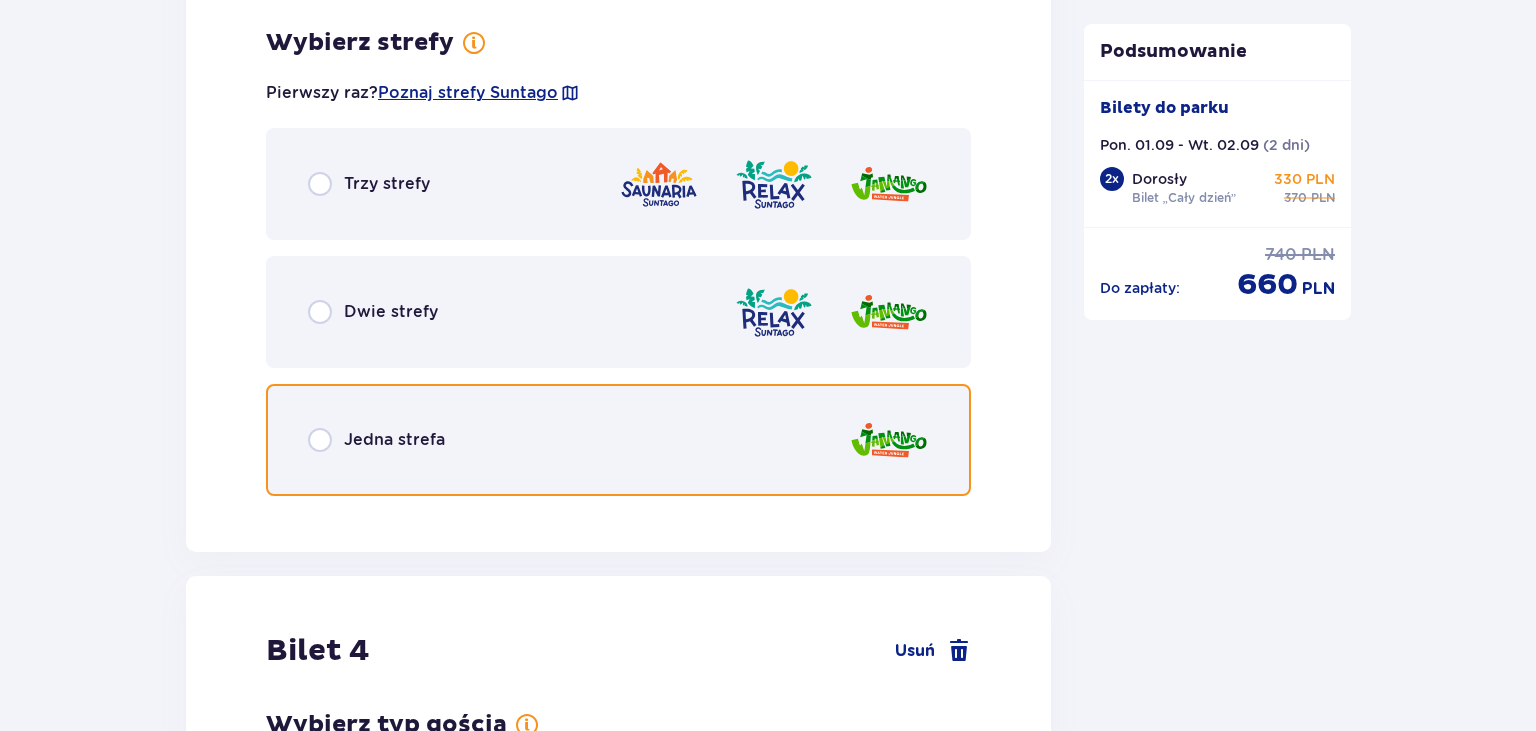 click at bounding box center (320, 440) 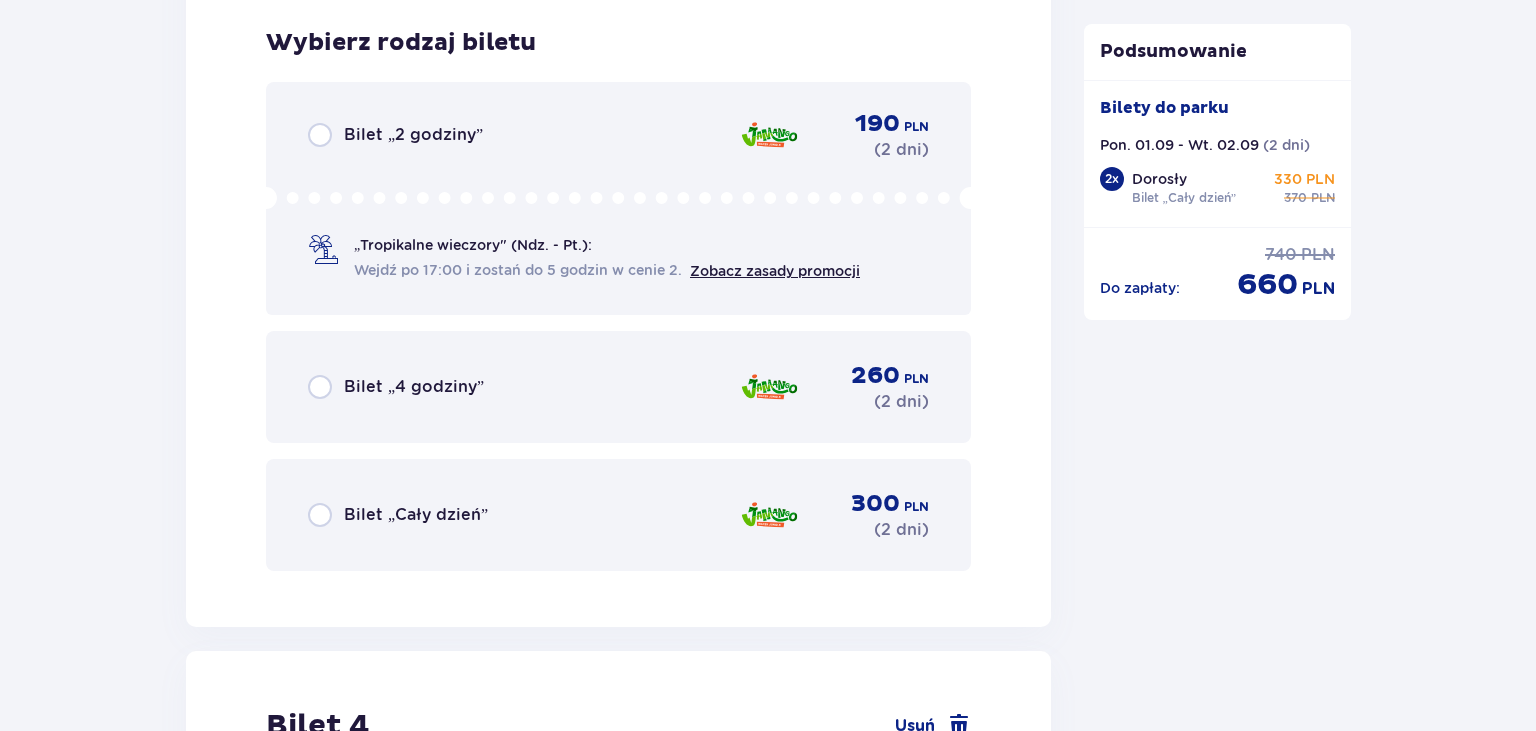 click on "Bilet „2 godziny” 190 PLN ( 2 dni ) „Tropikalne wieczory" (Ndz. - Pt.): Wejdź po 17:00 i zostań do 5 godzin w cenie 2. Zobacz zasady promocji" at bounding box center (618, 198) 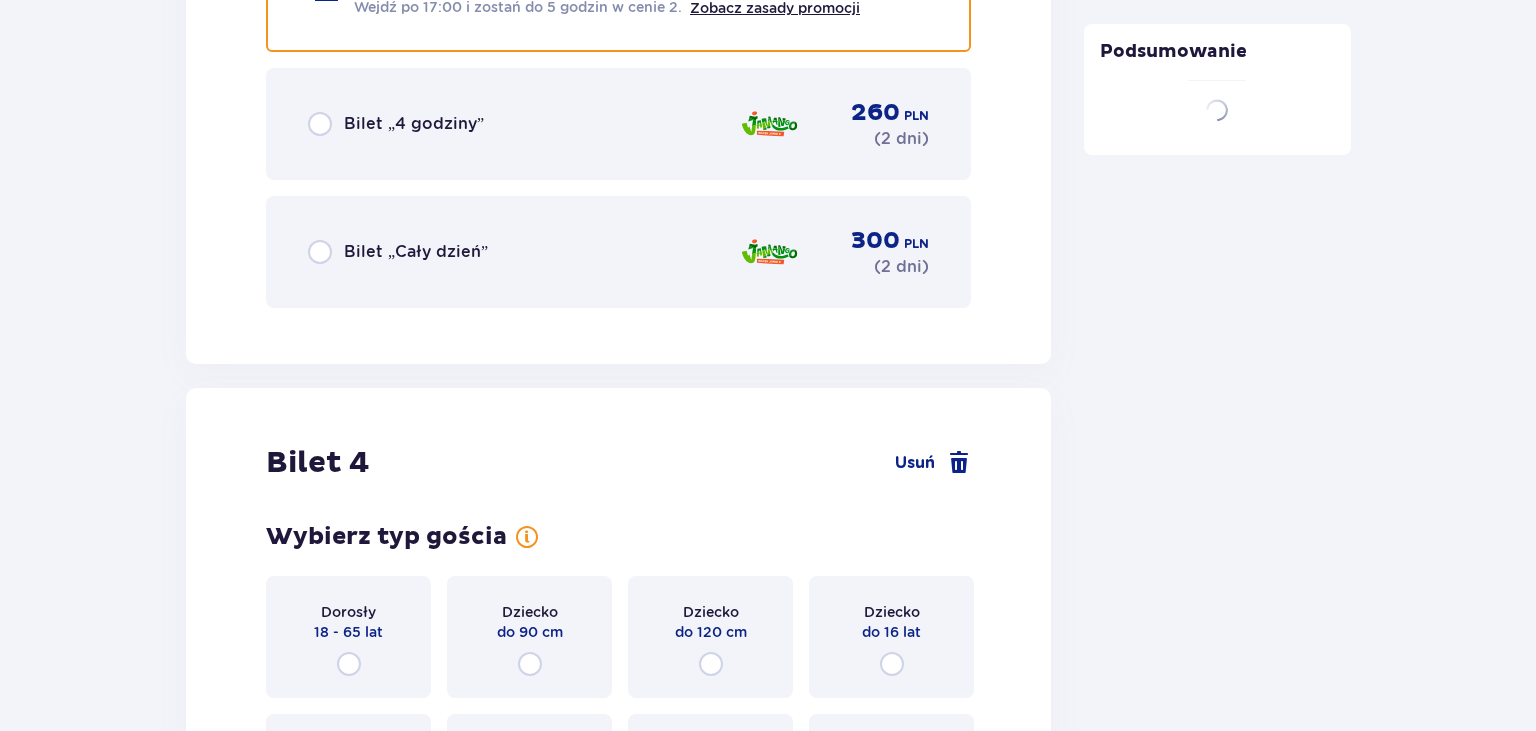 scroll, scrollTop: 5763, scrollLeft: 0, axis: vertical 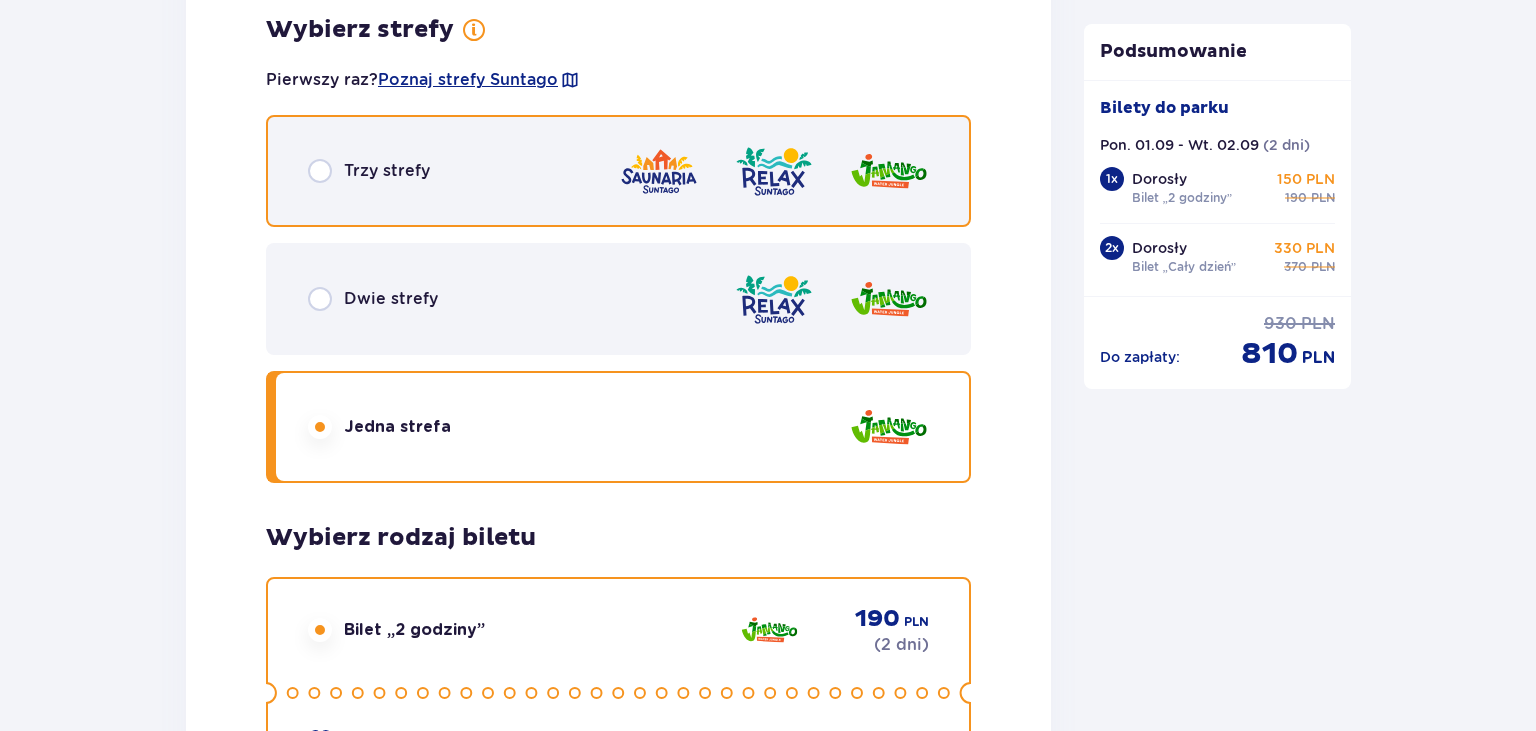 click at bounding box center (320, 171) 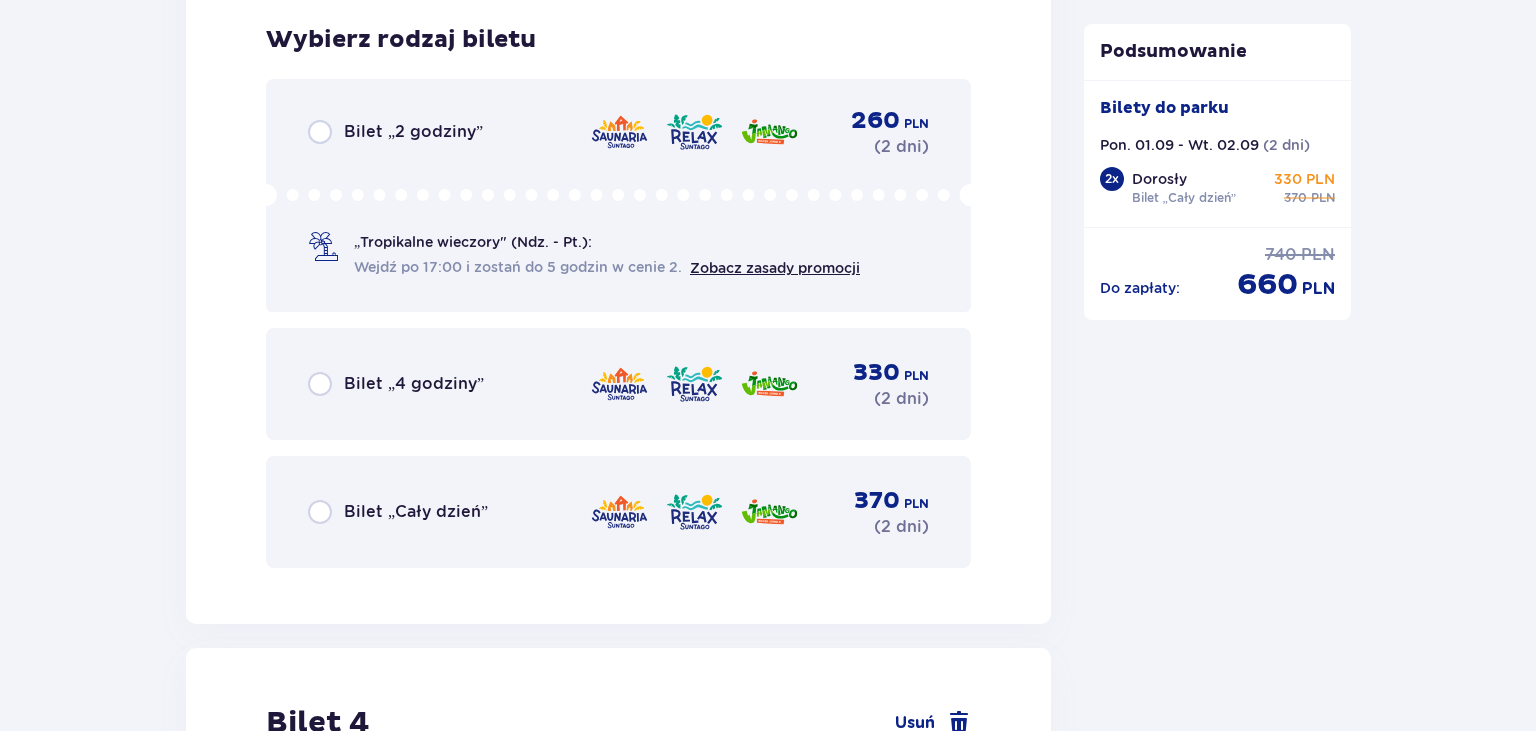 scroll, scrollTop: 5175, scrollLeft: 0, axis: vertical 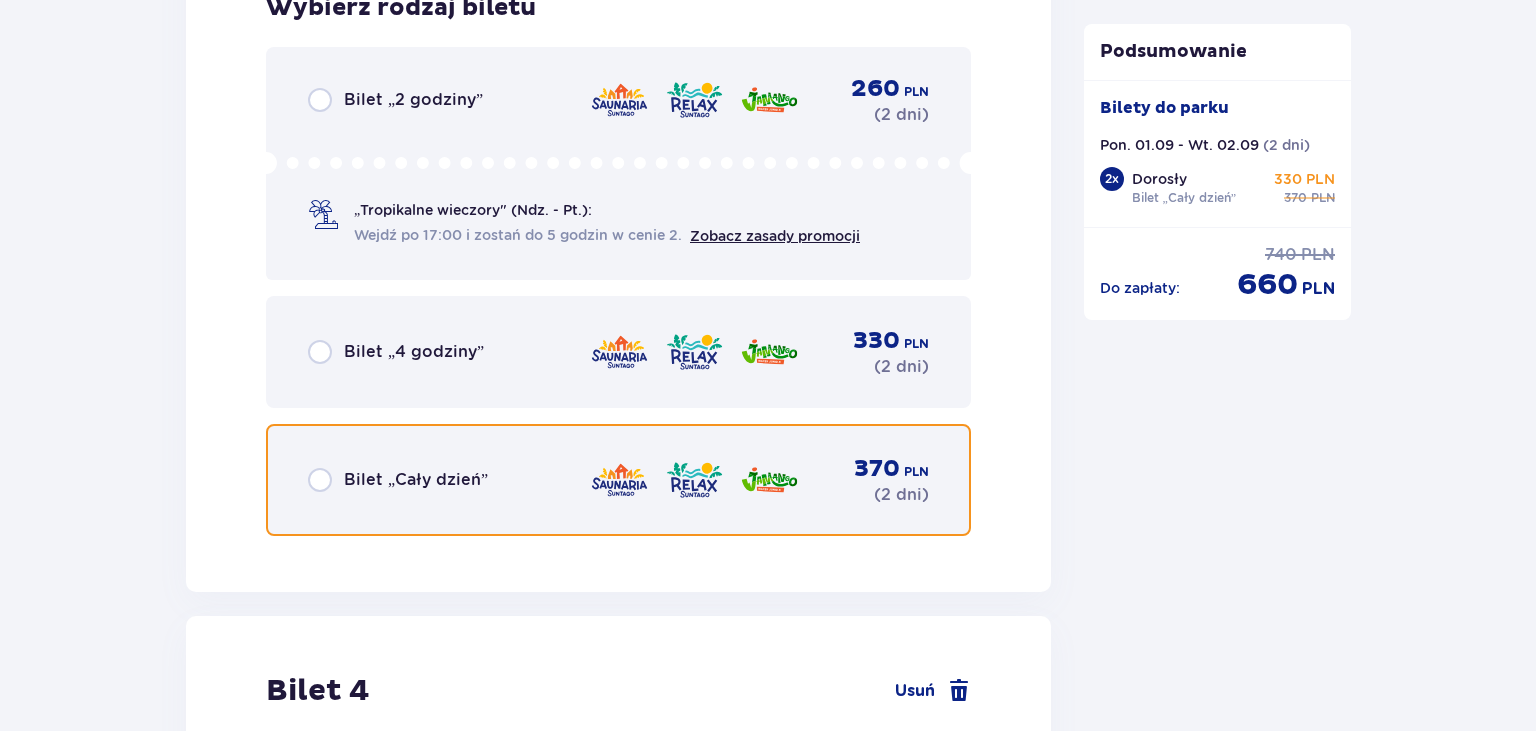 click at bounding box center (320, 480) 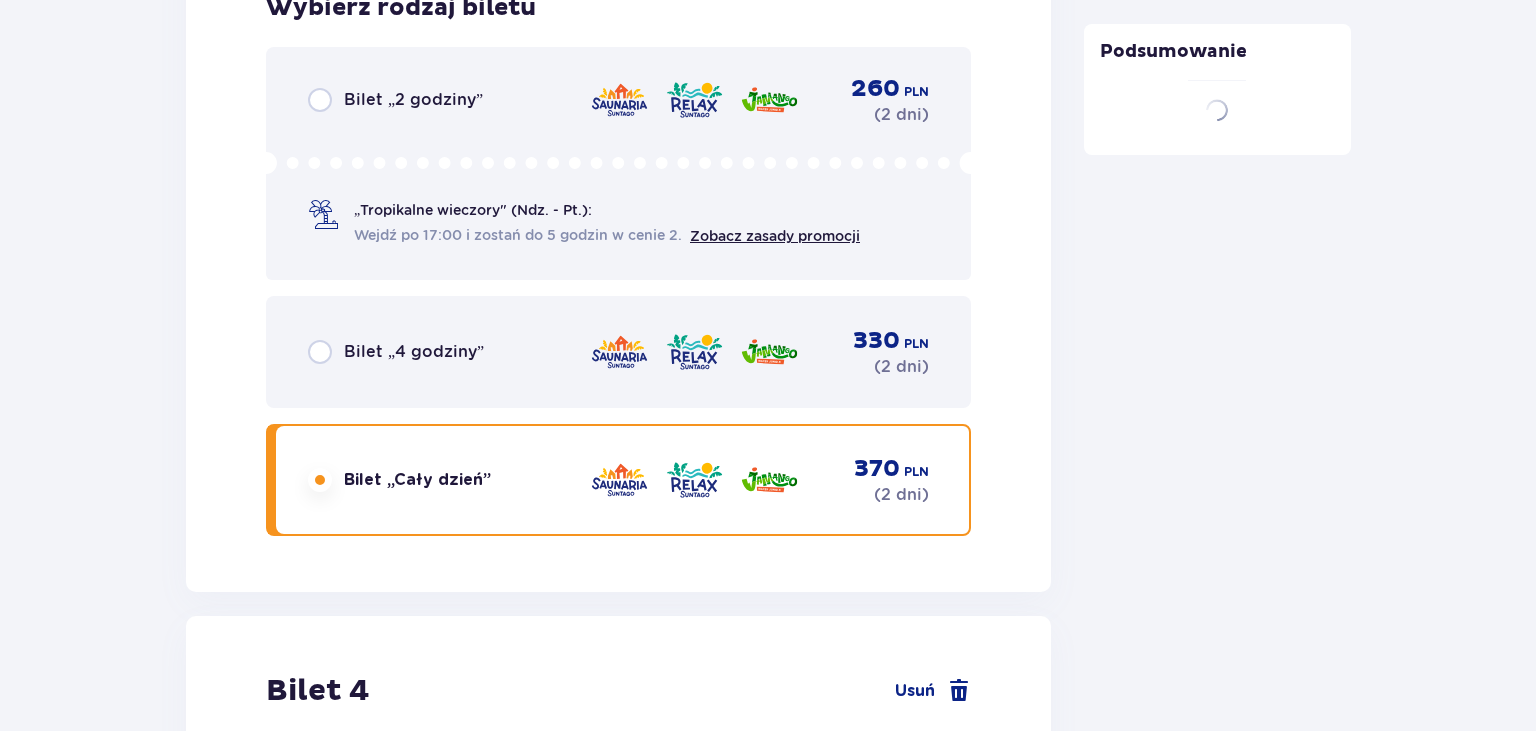 scroll, scrollTop: 5763, scrollLeft: 0, axis: vertical 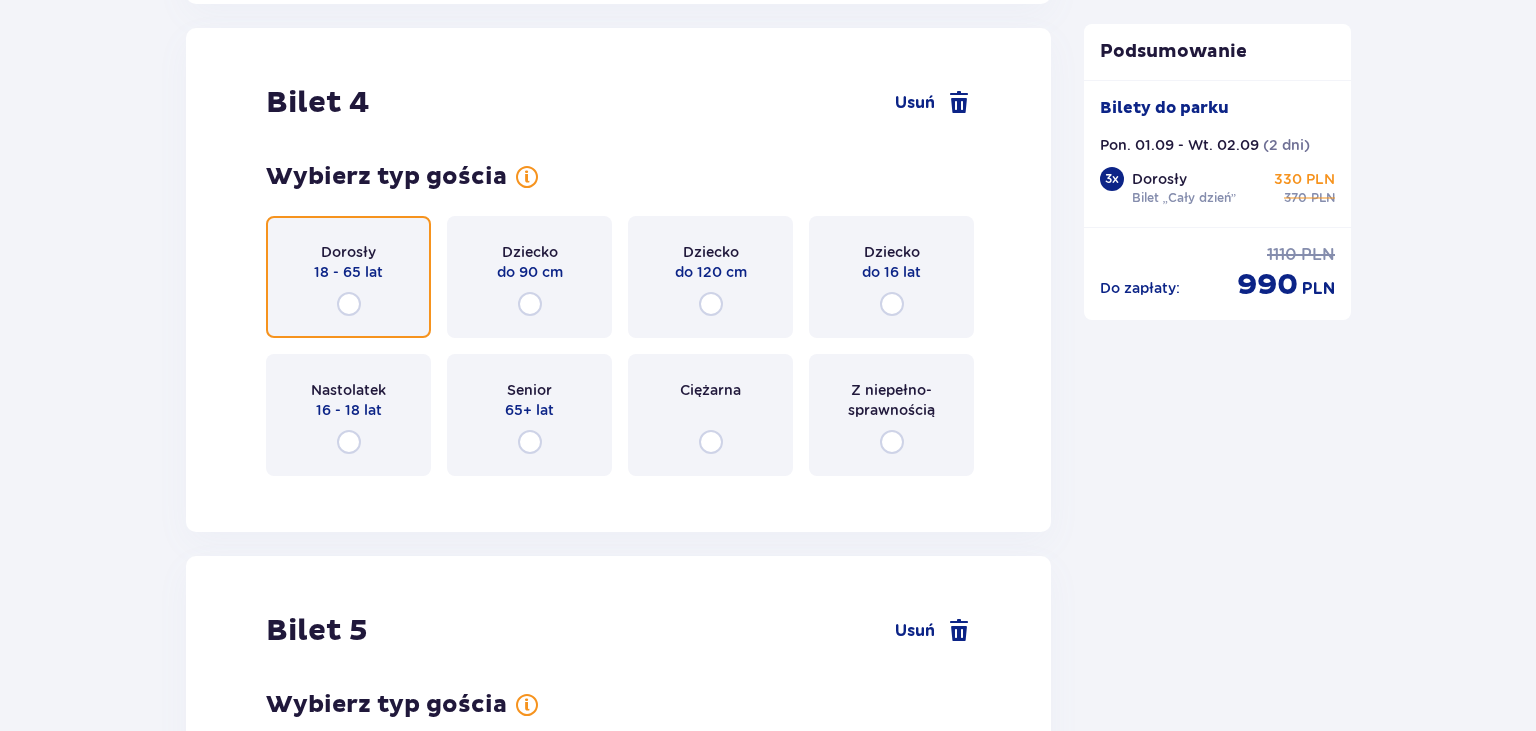 click at bounding box center (349, 304) 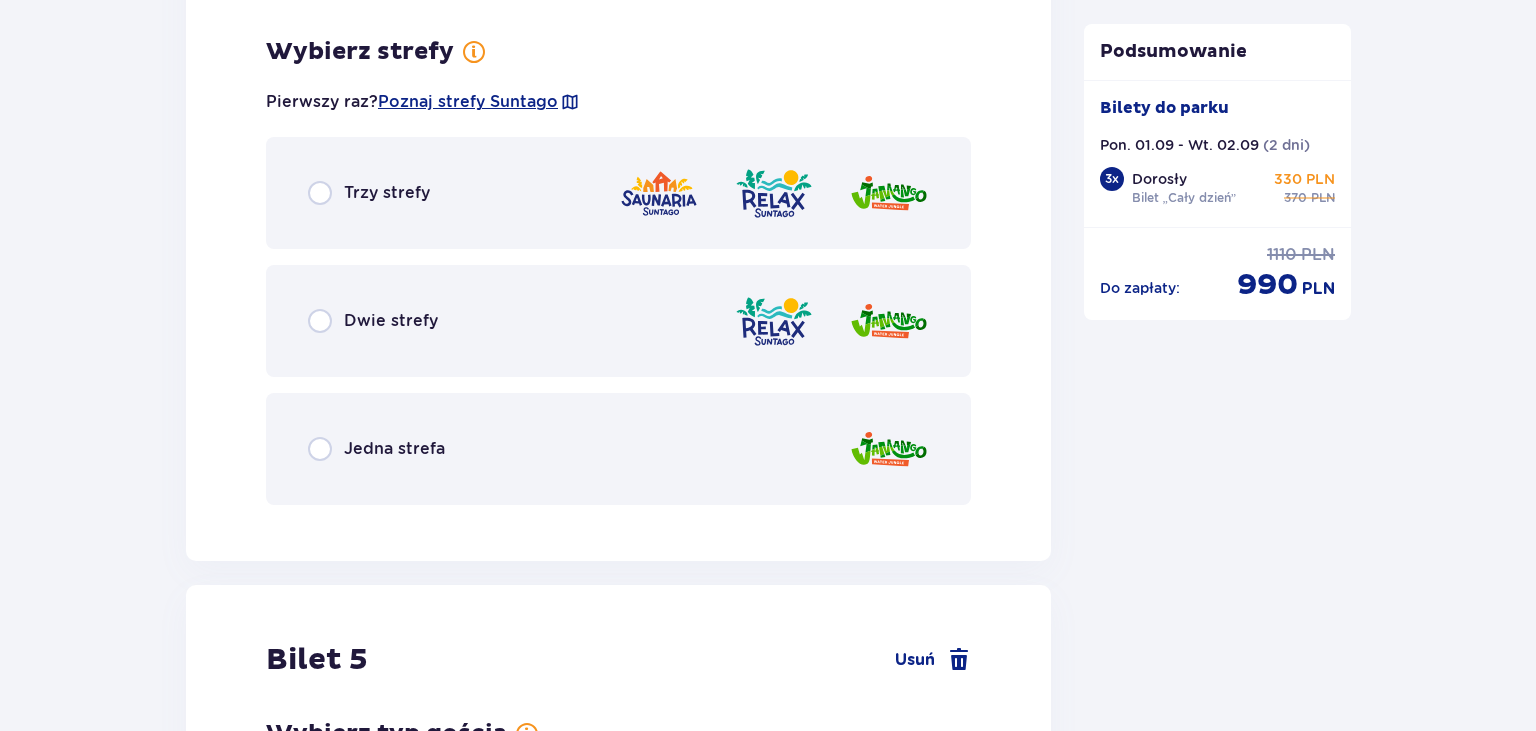 scroll, scrollTop: 6251, scrollLeft: 0, axis: vertical 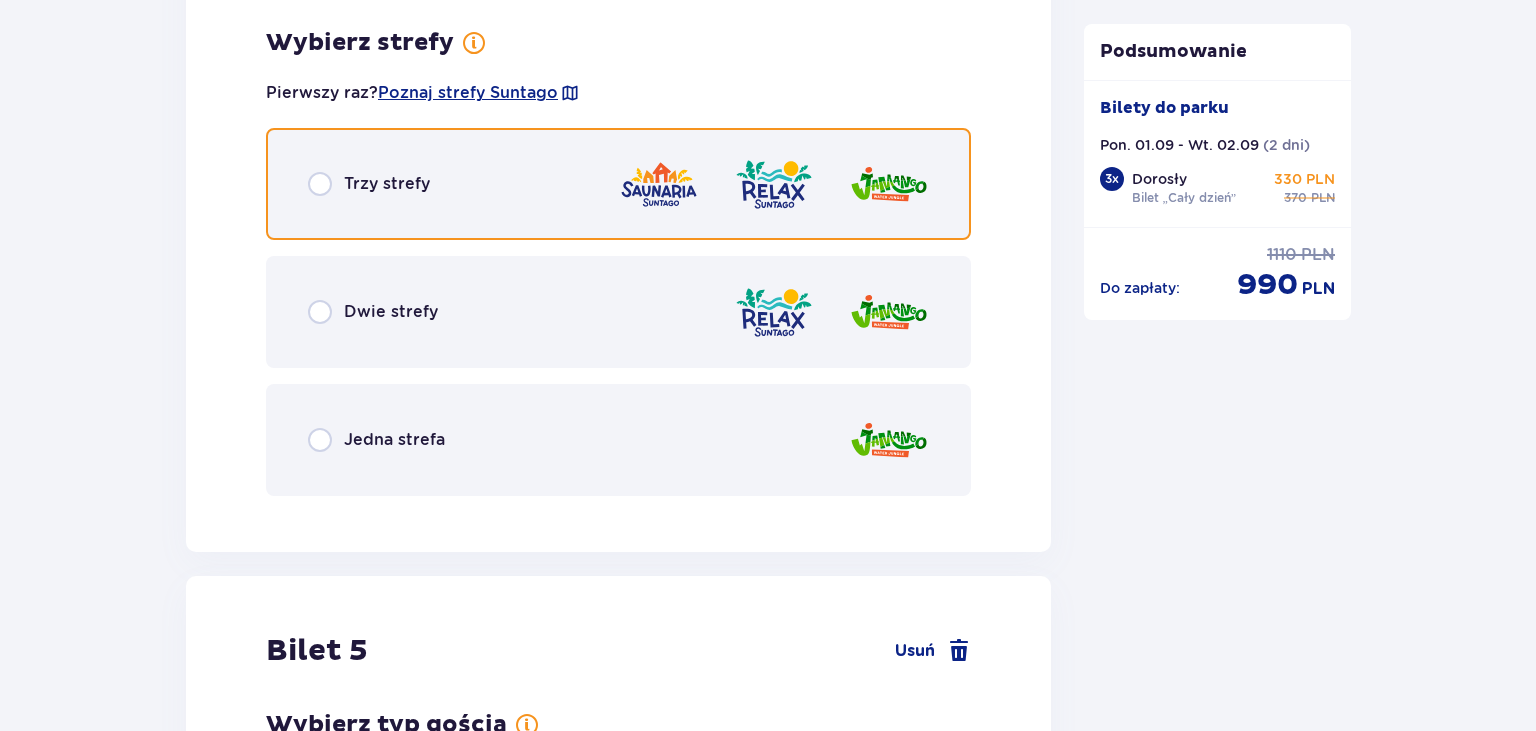 click at bounding box center [320, 184] 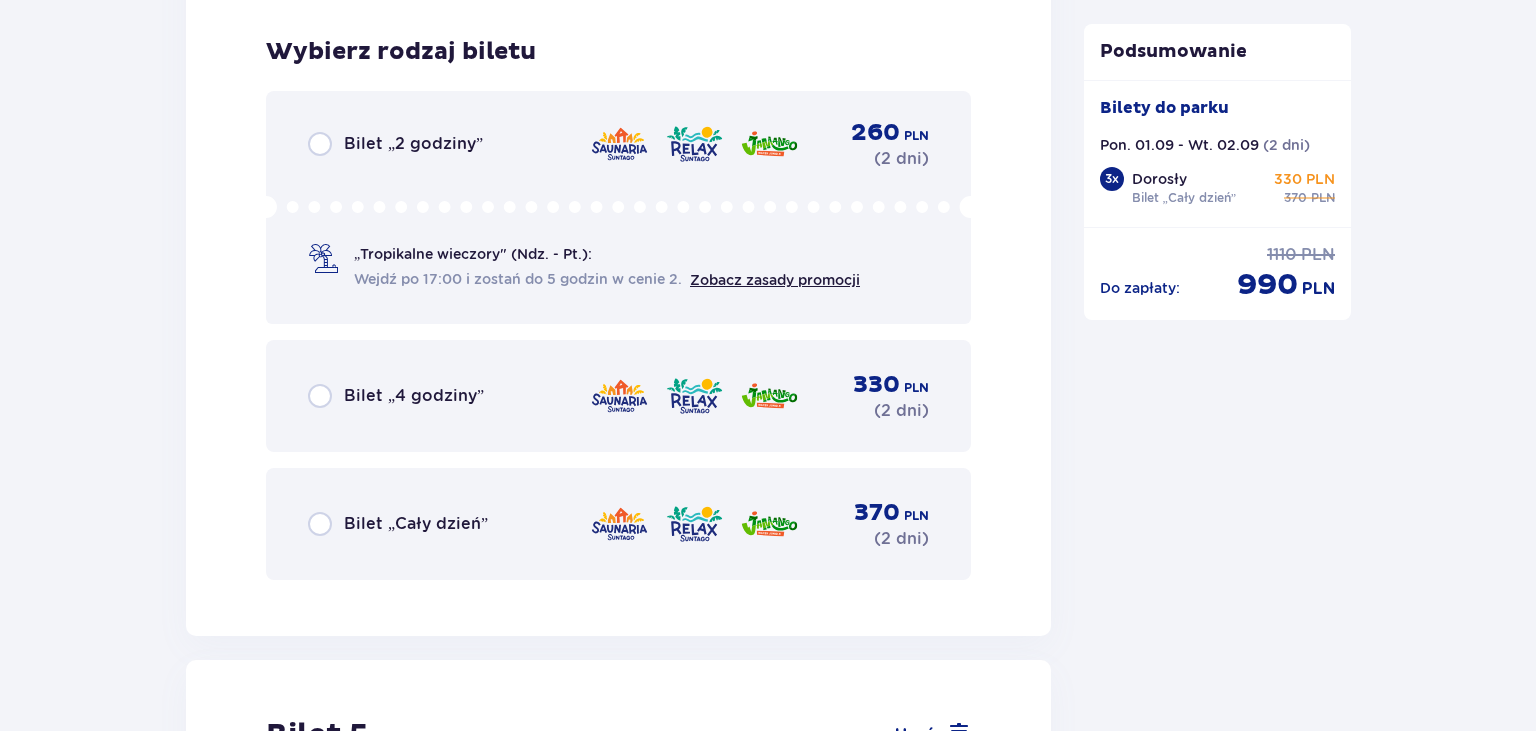 scroll, scrollTop: 6759, scrollLeft: 0, axis: vertical 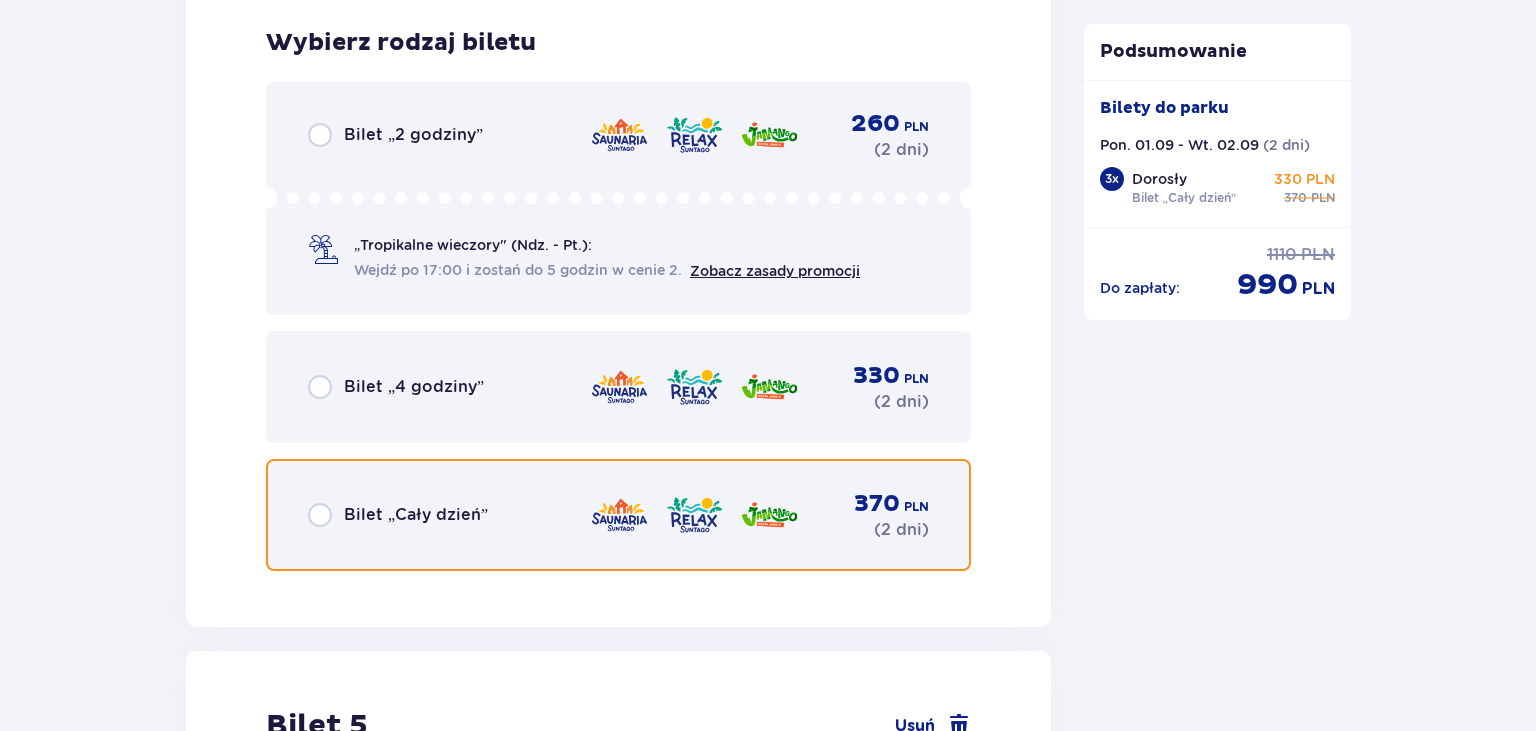 click at bounding box center [320, 515] 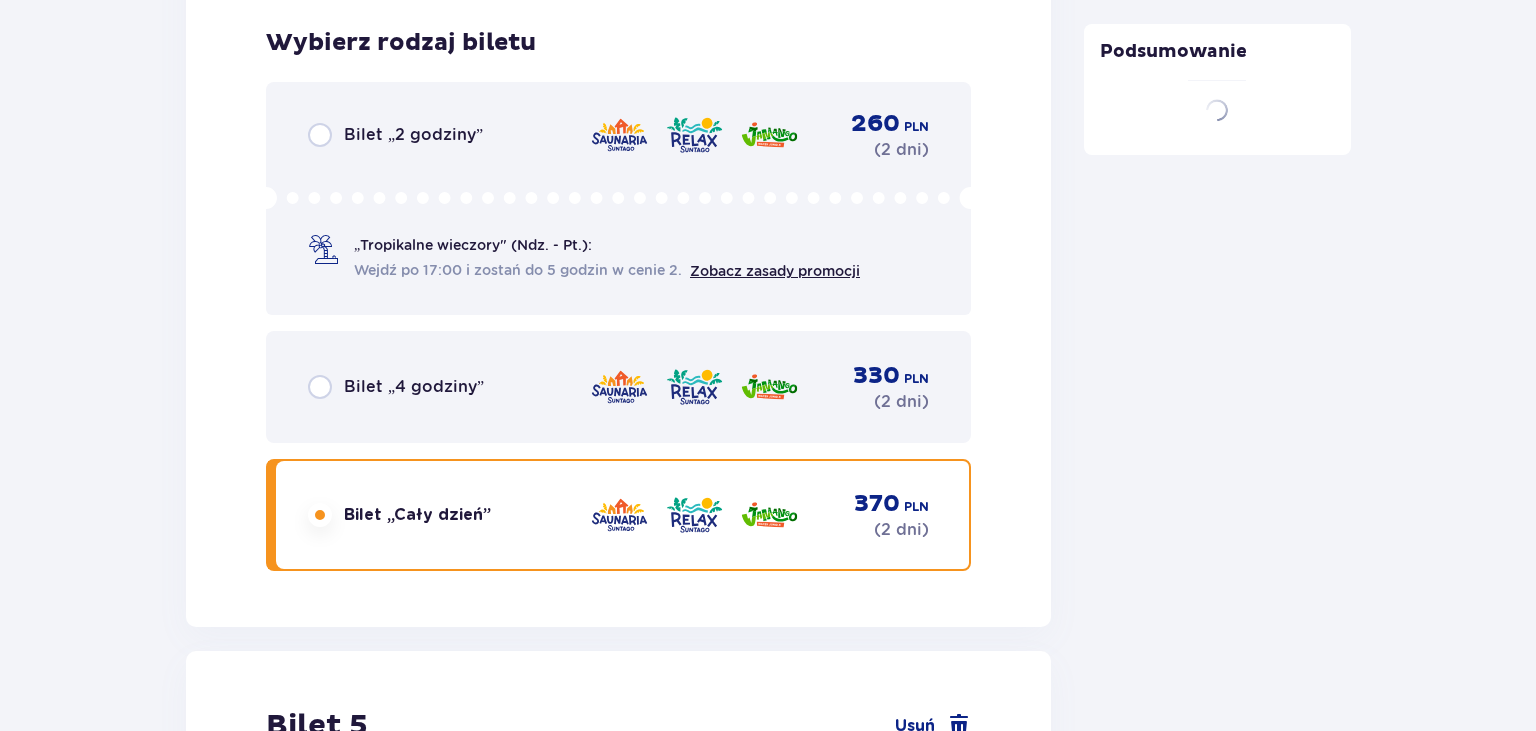 scroll, scrollTop: 7382, scrollLeft: 0, axis: vertical 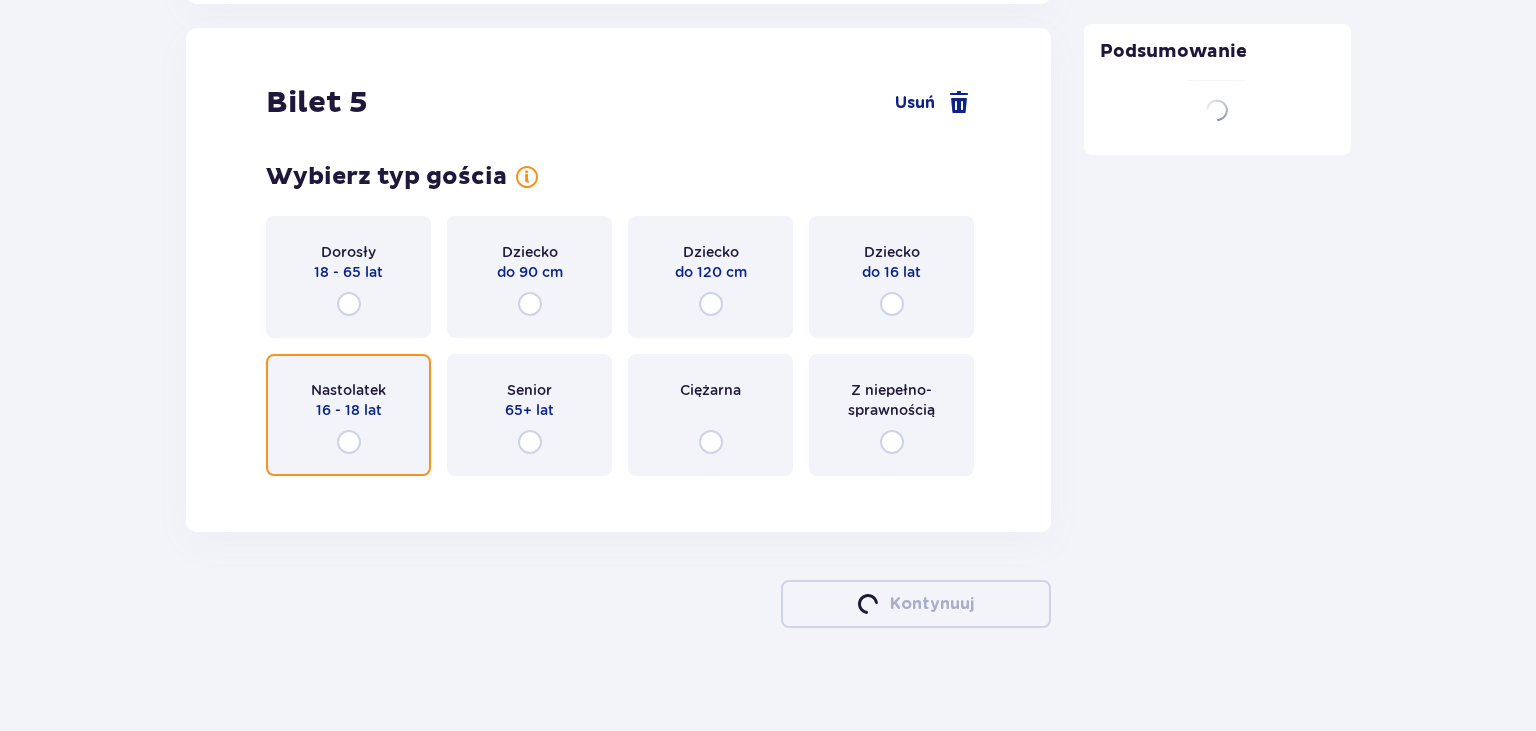 click at bounding box center (349, 442) 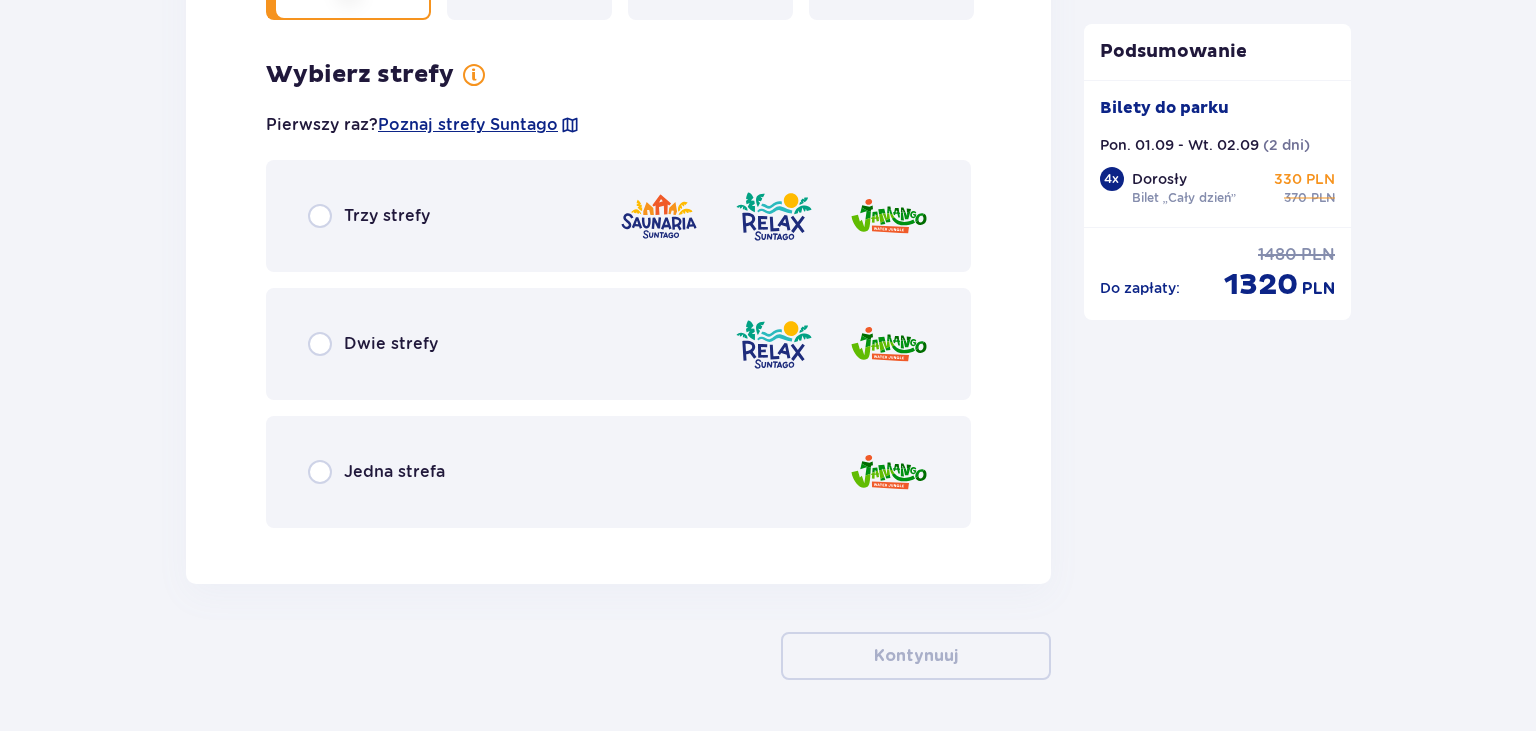 scroll, scrollTop: 7870, scrollLeft: 0, axis: vertical 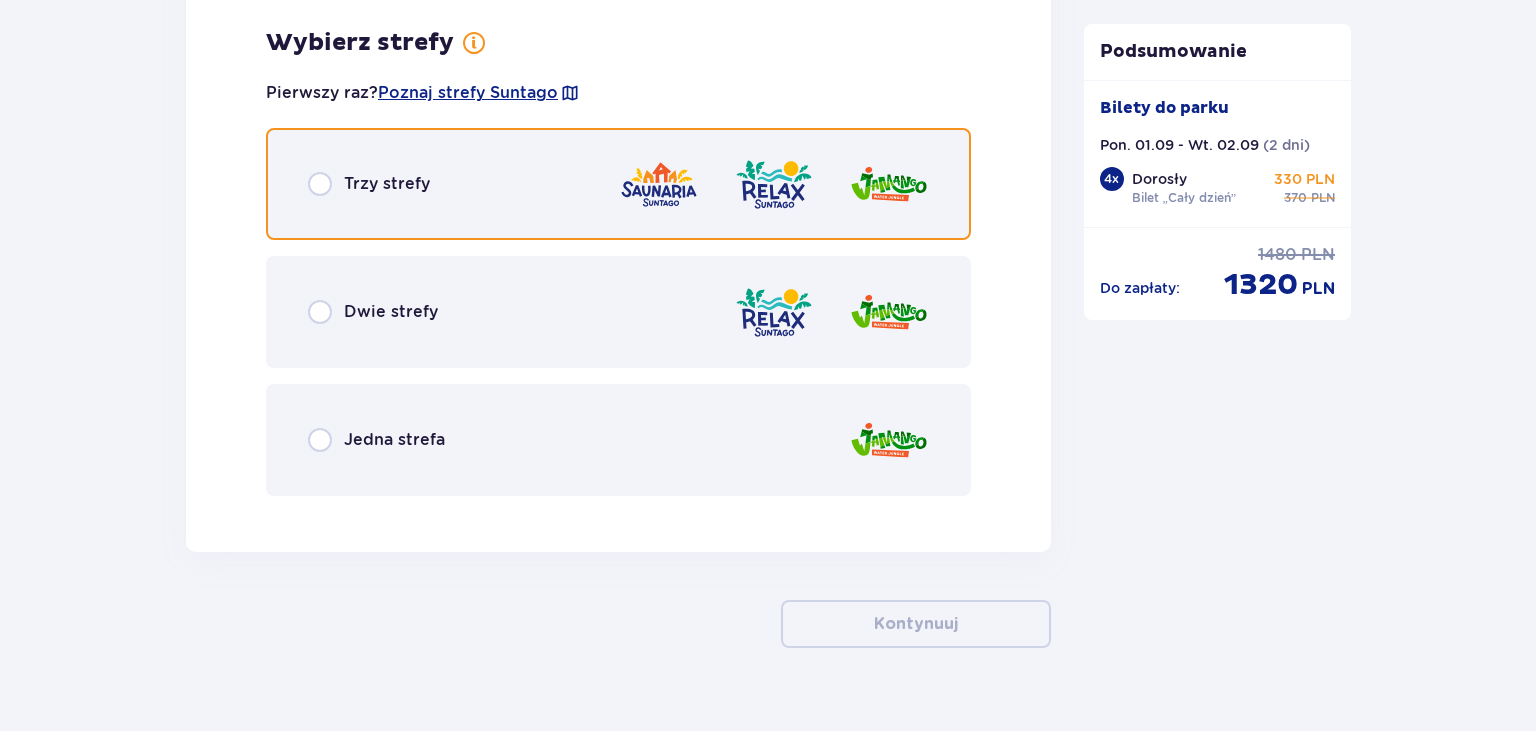 click at bounding box center (320, 184) 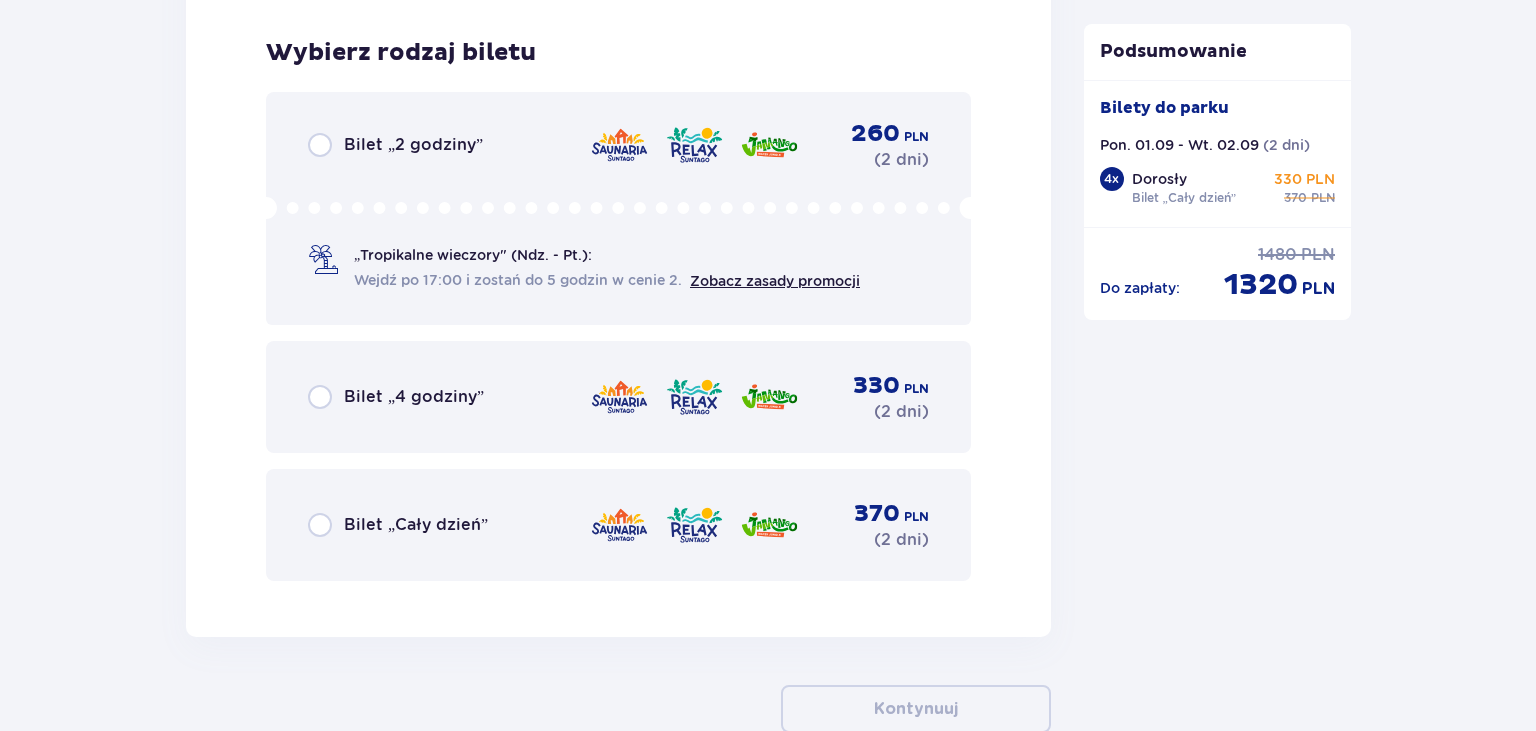 scroll, scrollTop: 8378, scrollLeft: 0, axis: vertical 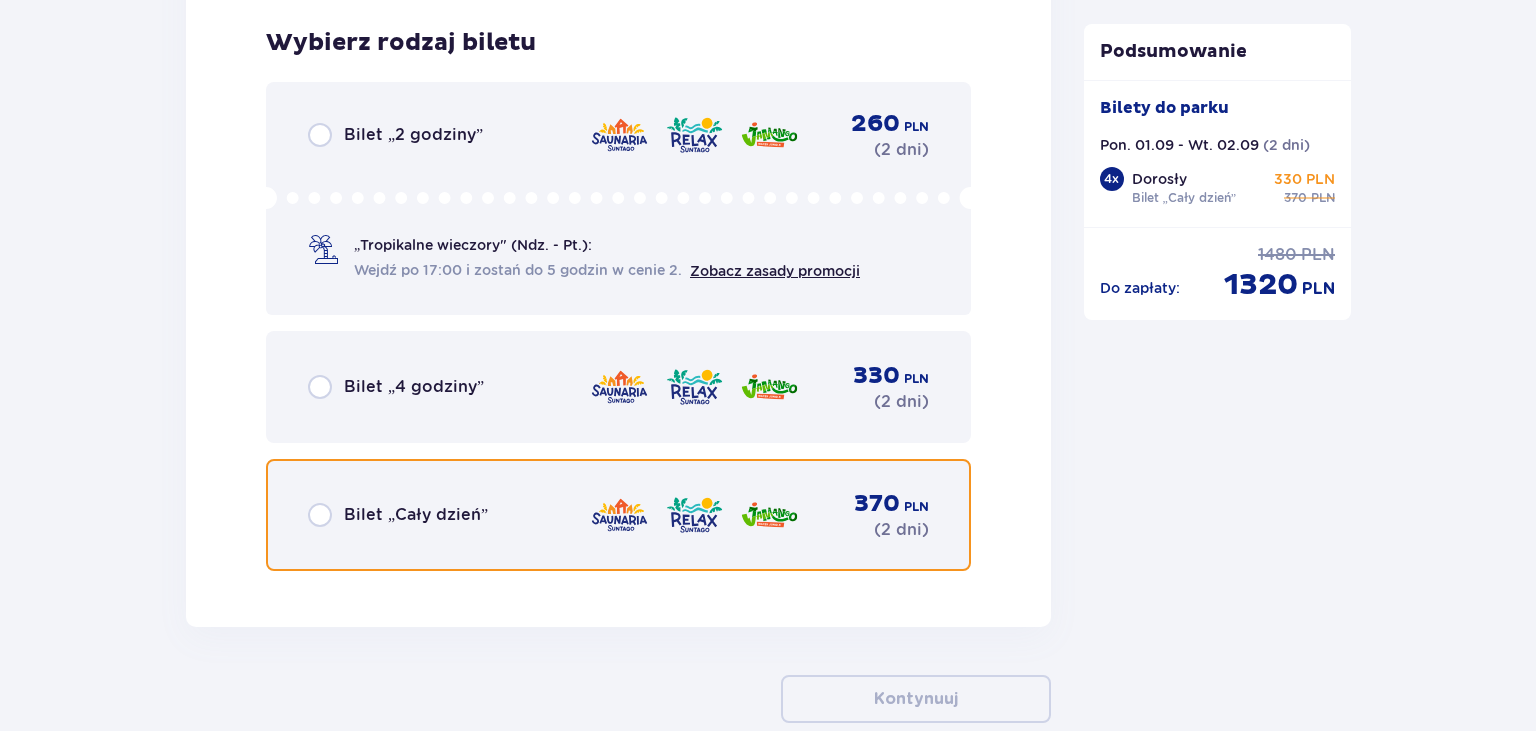 click at bounding box center (320, 515) 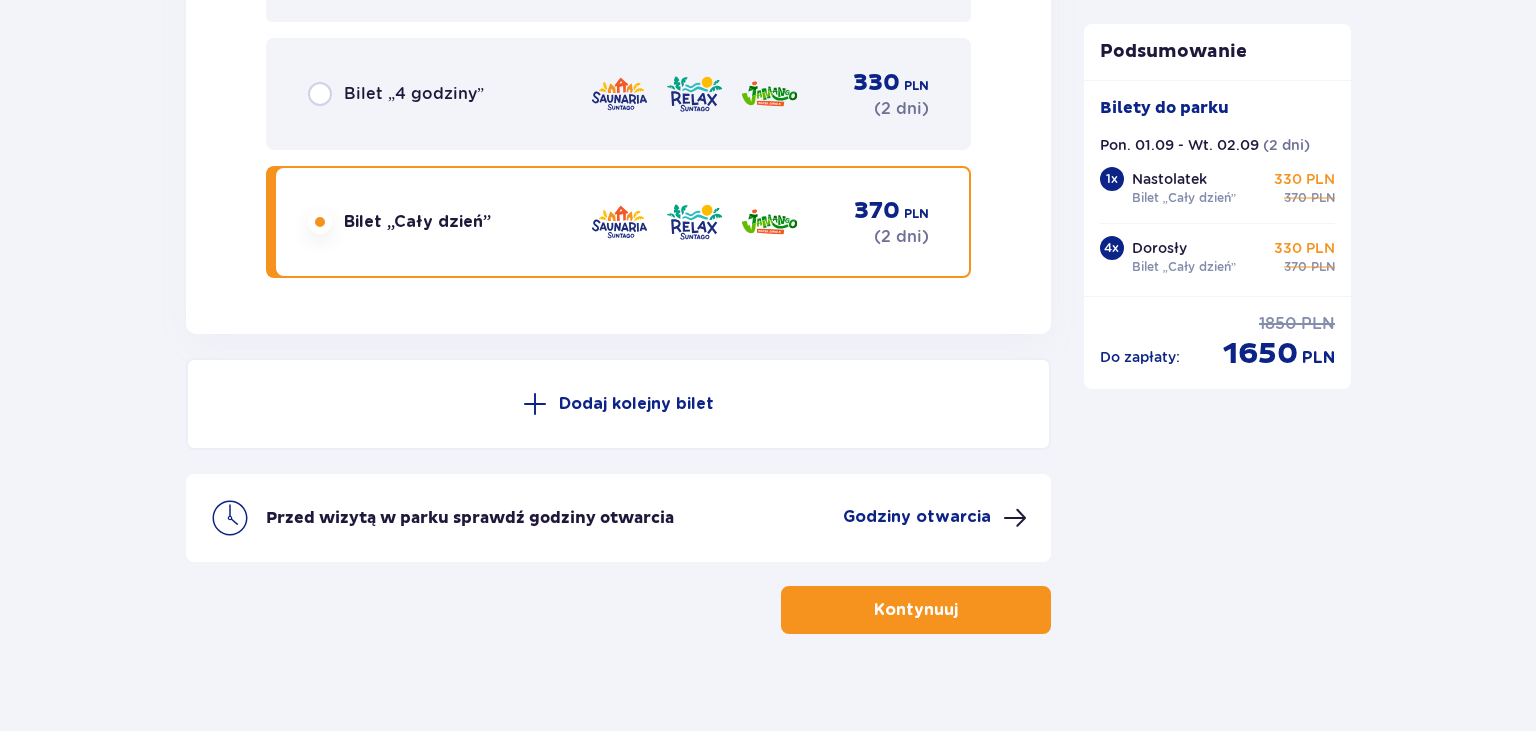 scroll, scrollTop: 8672, scrollLeft: 0, axis: vertical 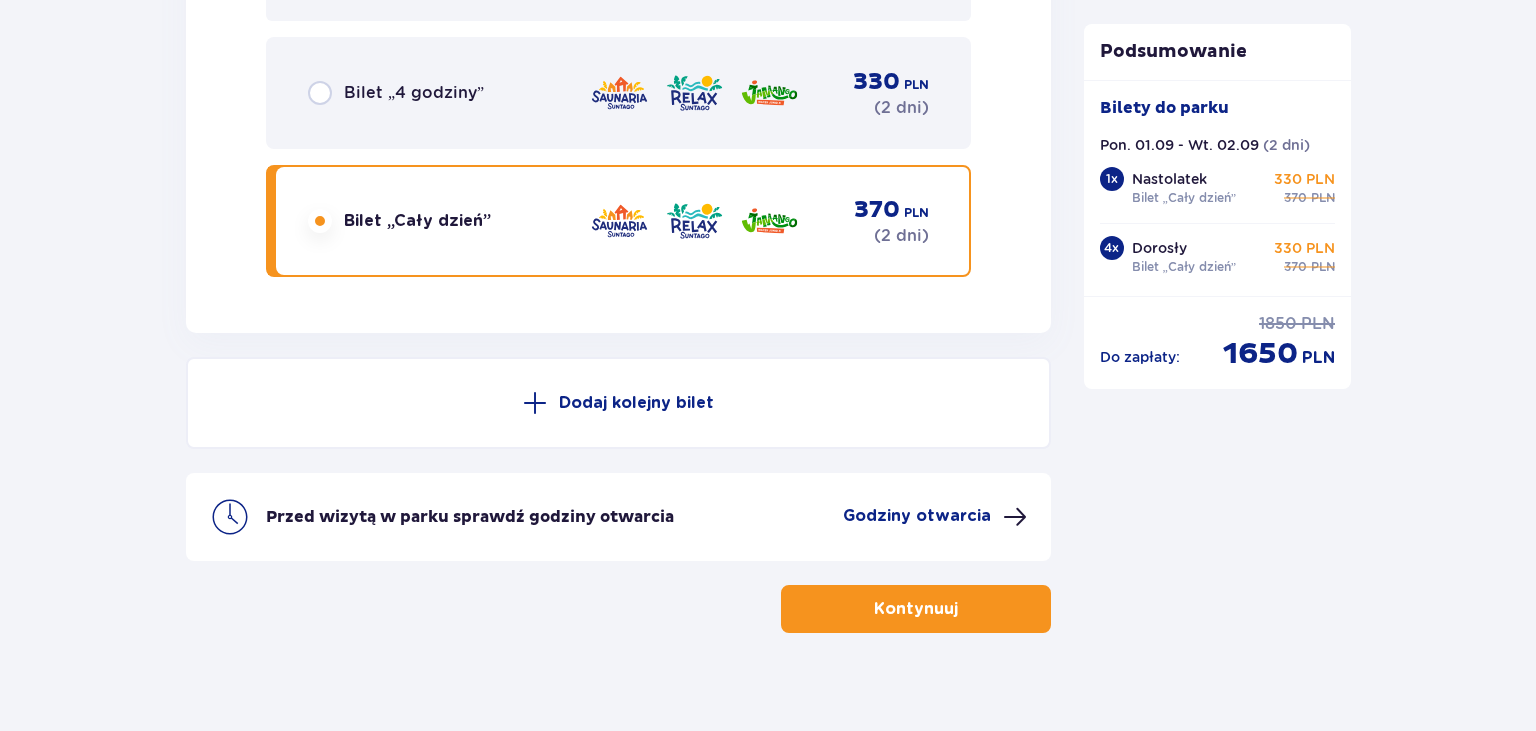 click on "Kontynuuj" at bounding box center [916, 609] 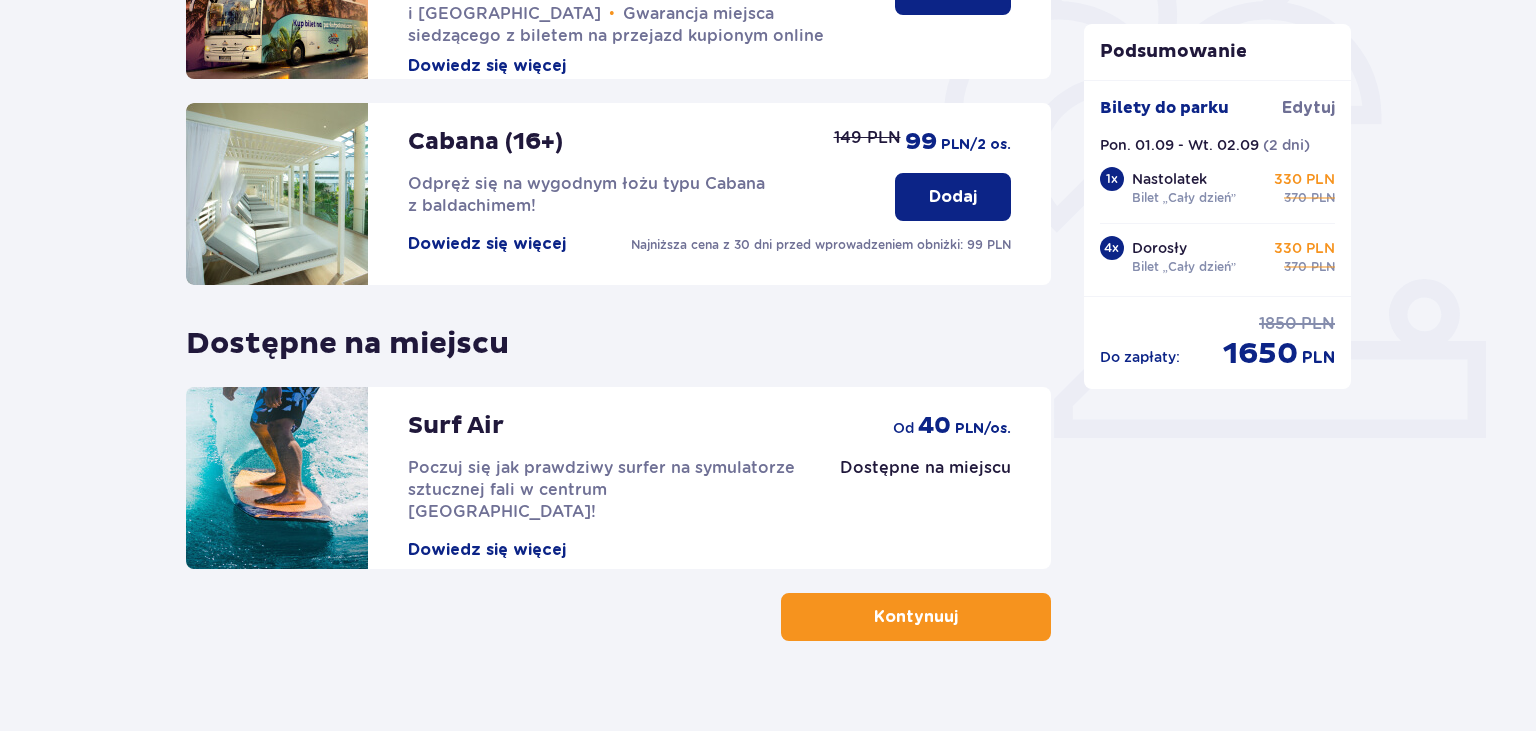 scroll, scrollTop: 600, scrollLeft: 0, axis: vertical 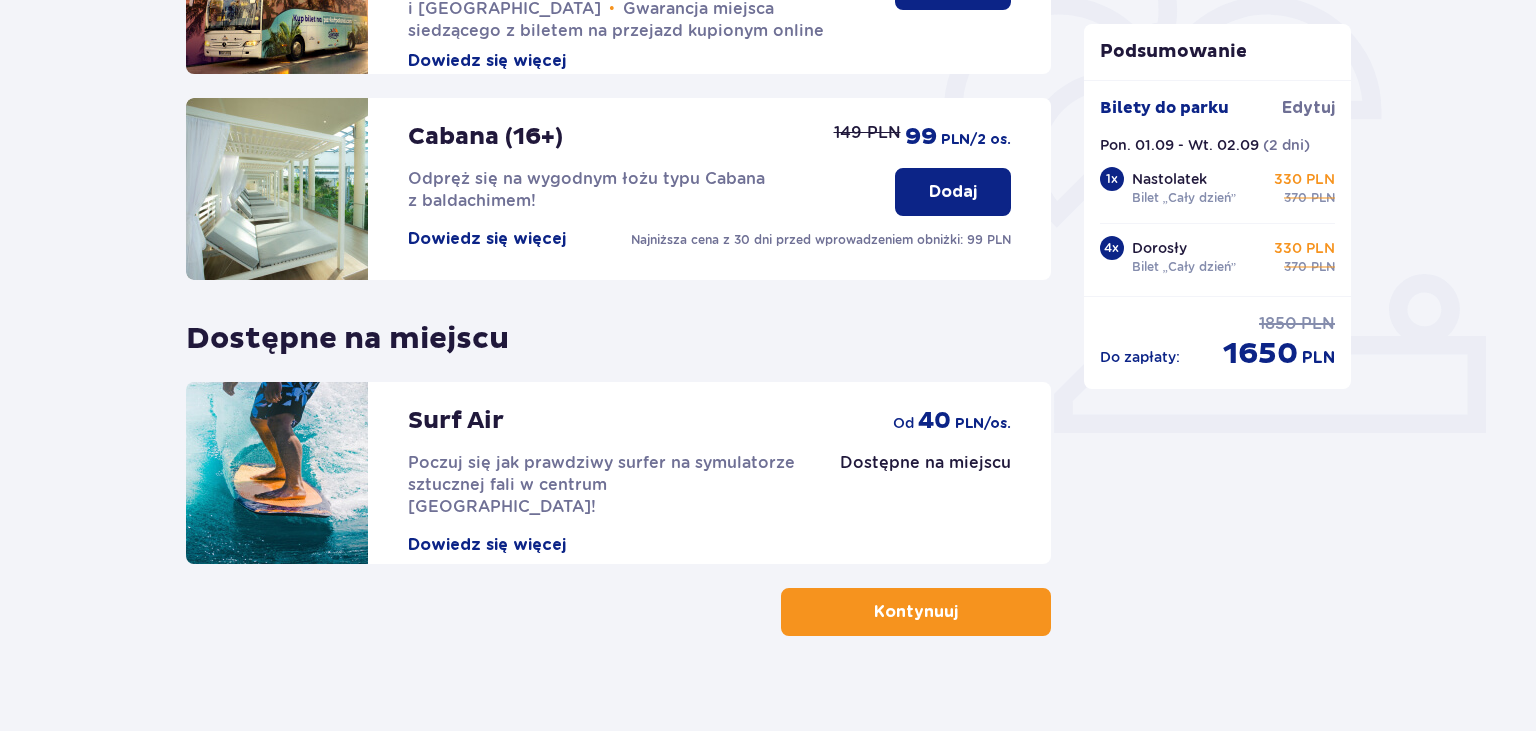 click on "Kontynuuj" at bounding box center [916, 612] 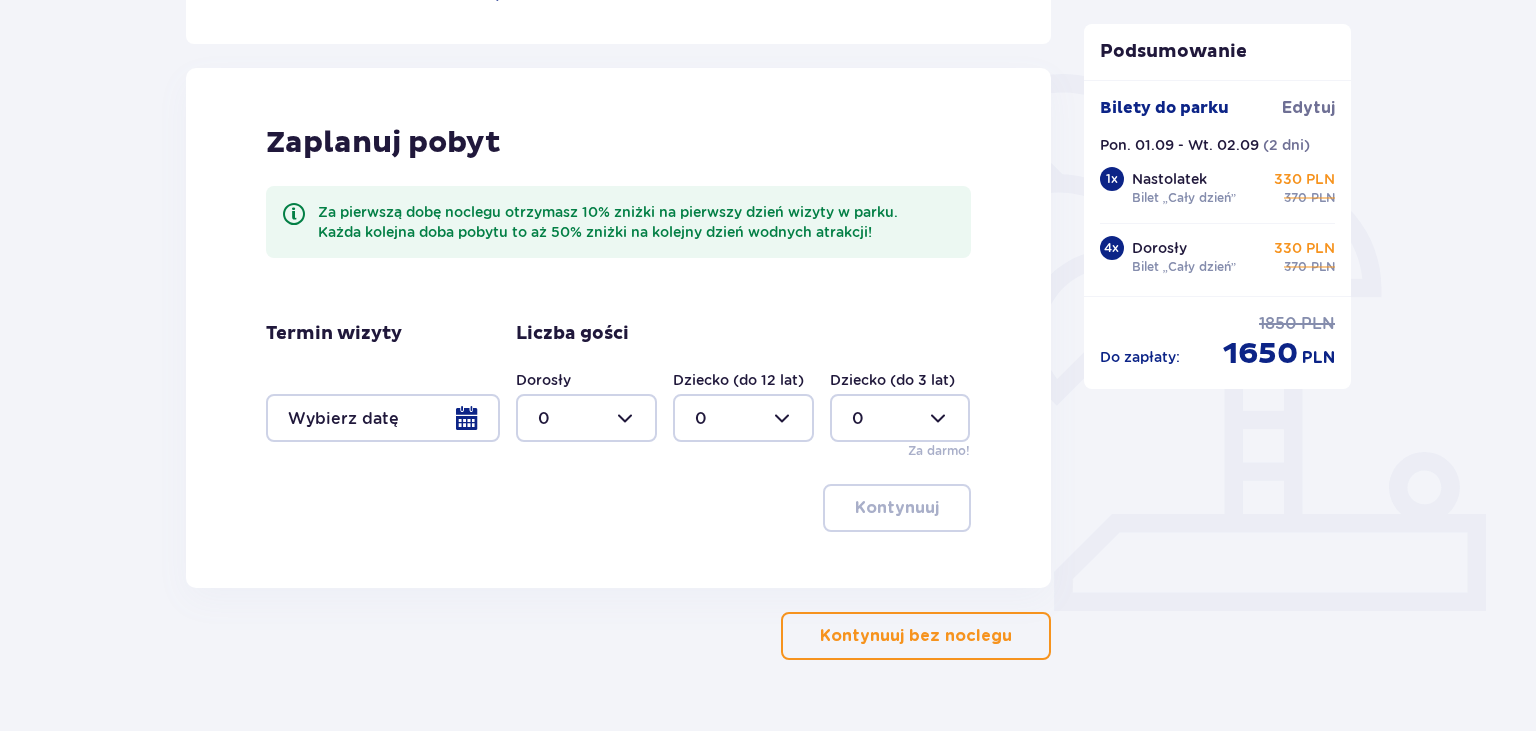 scroll, scrollTop: 397, scrollLeft: 0, axis: vertical 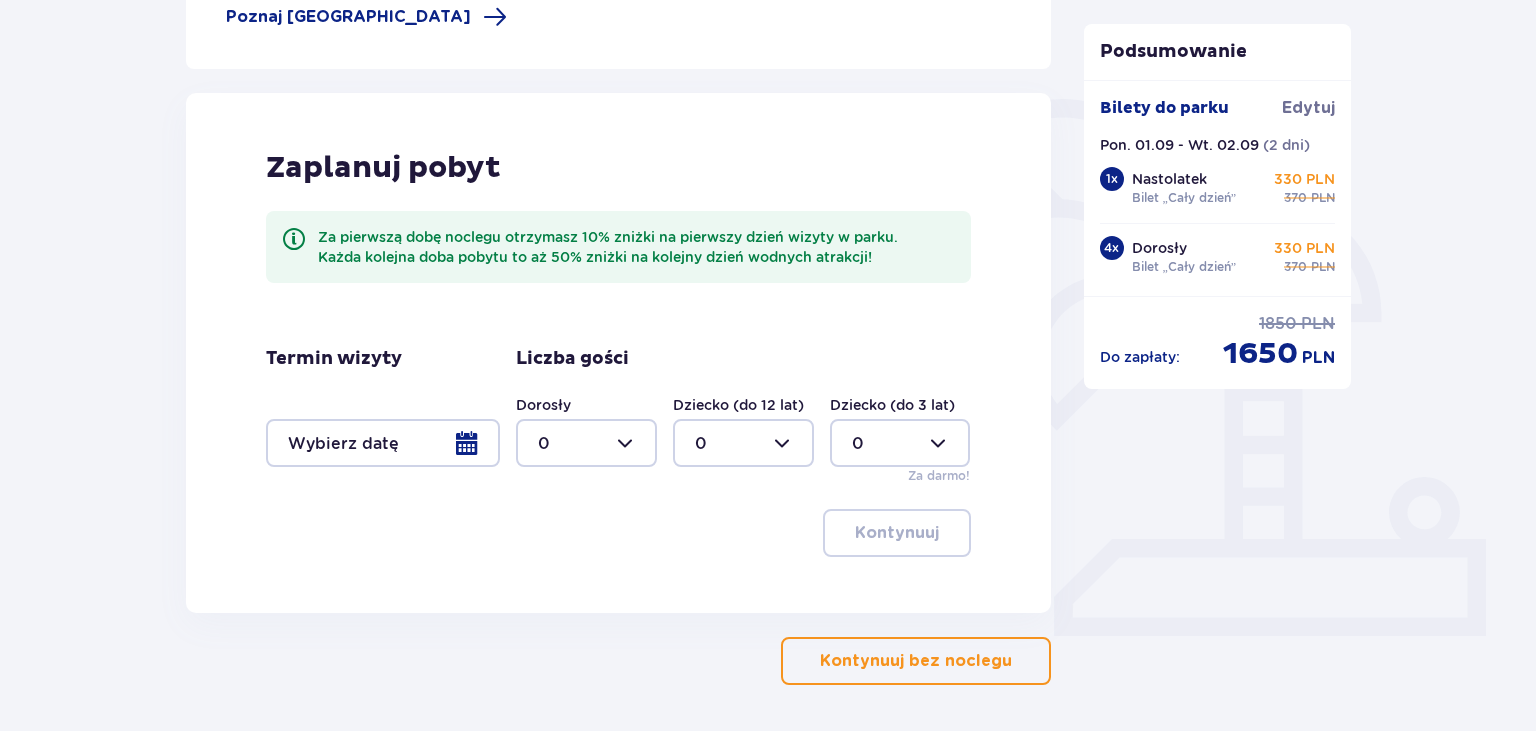 click at bounding box center (383, 443) 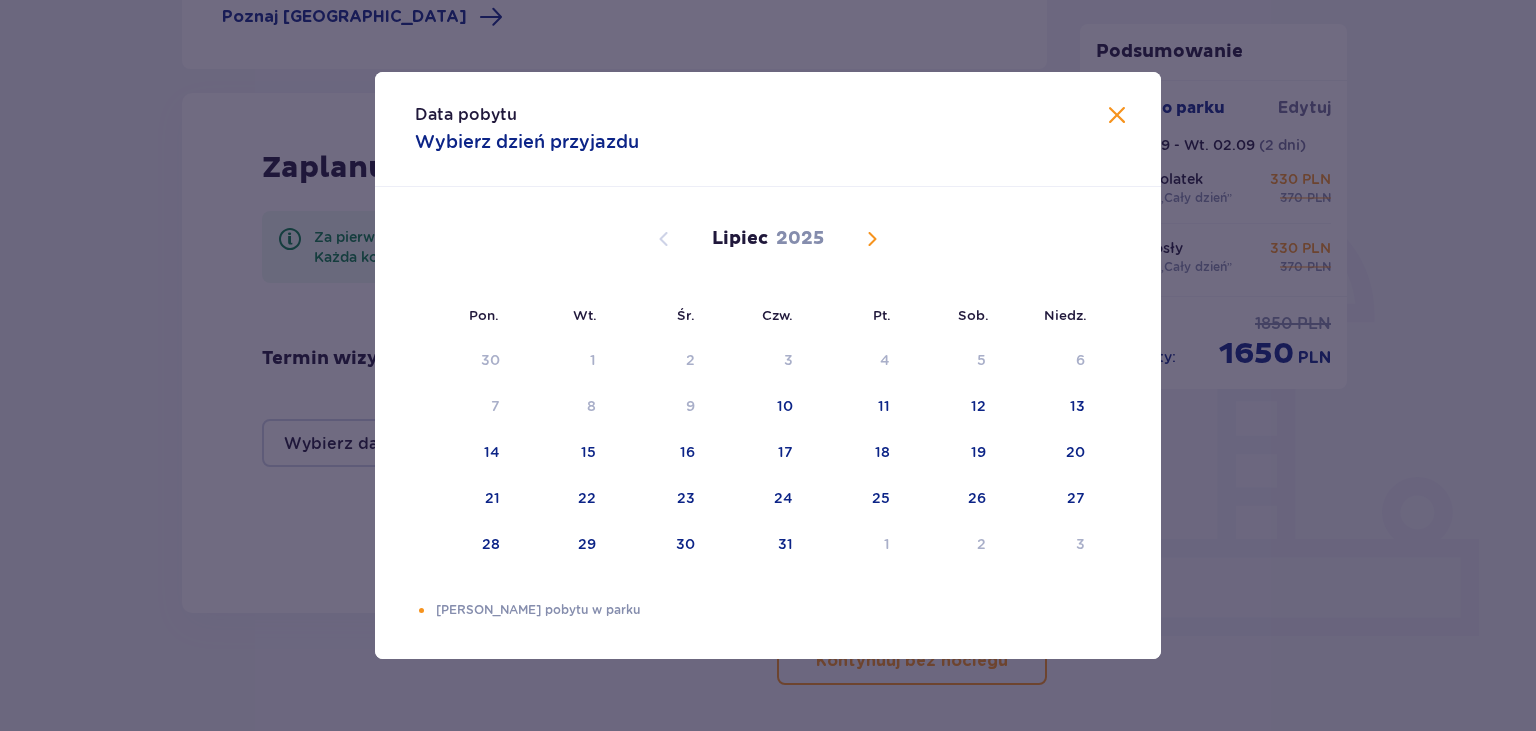 click at bounding box center (872, 239) 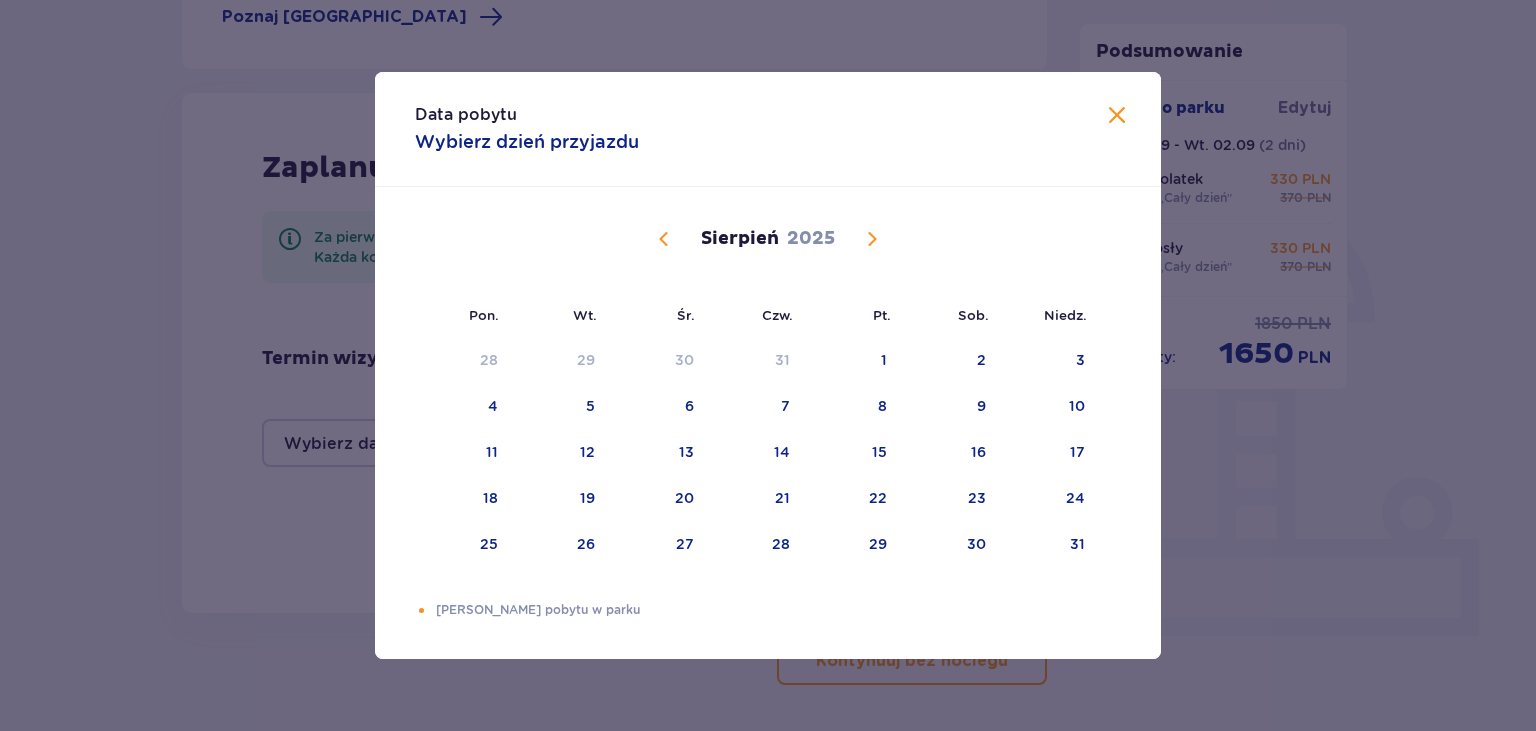 click at bounding box center (872, 239) 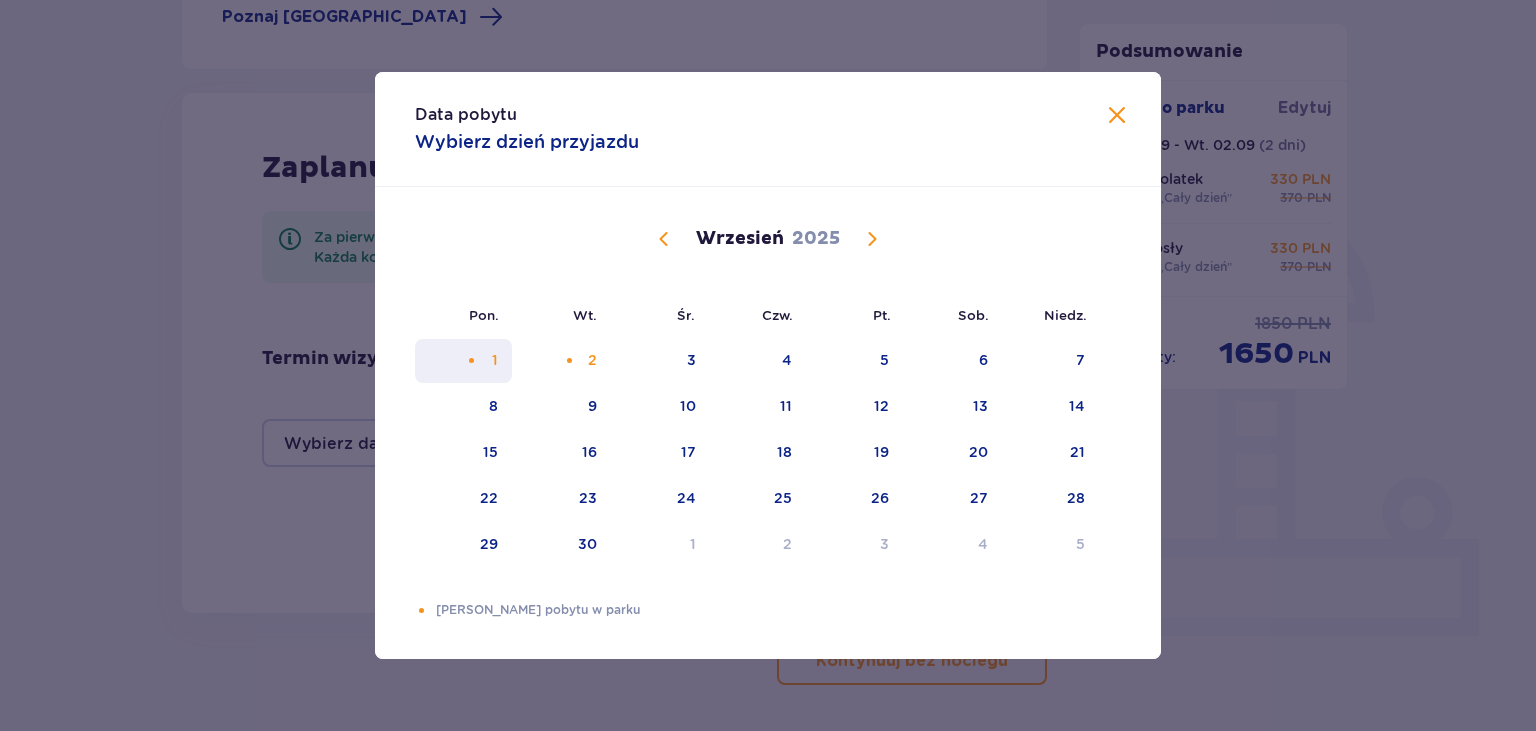 click on "1" at bounding box center (463, 361) 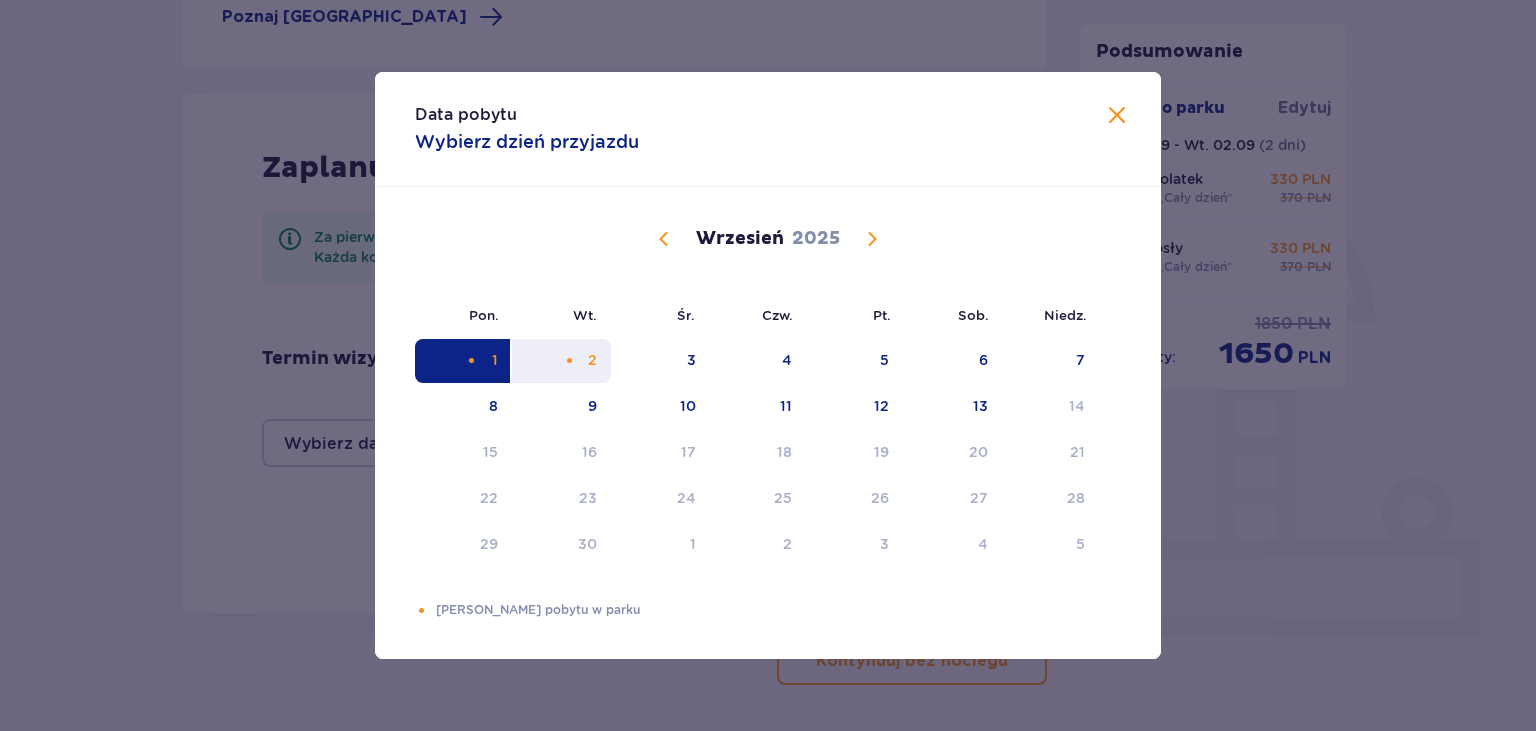 click on "2" at bounding box center [561, 361] 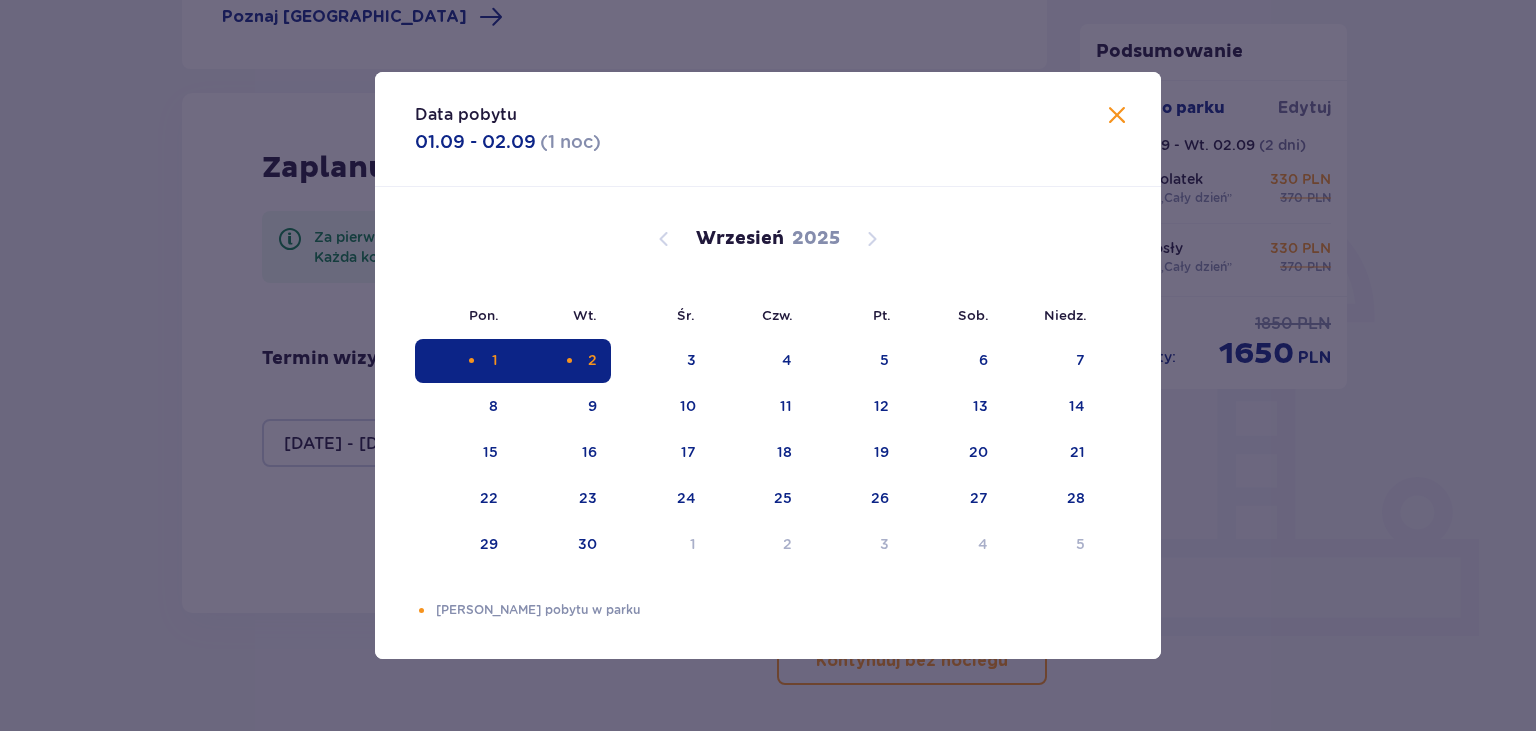 type on "[DATE] - [DATE]" 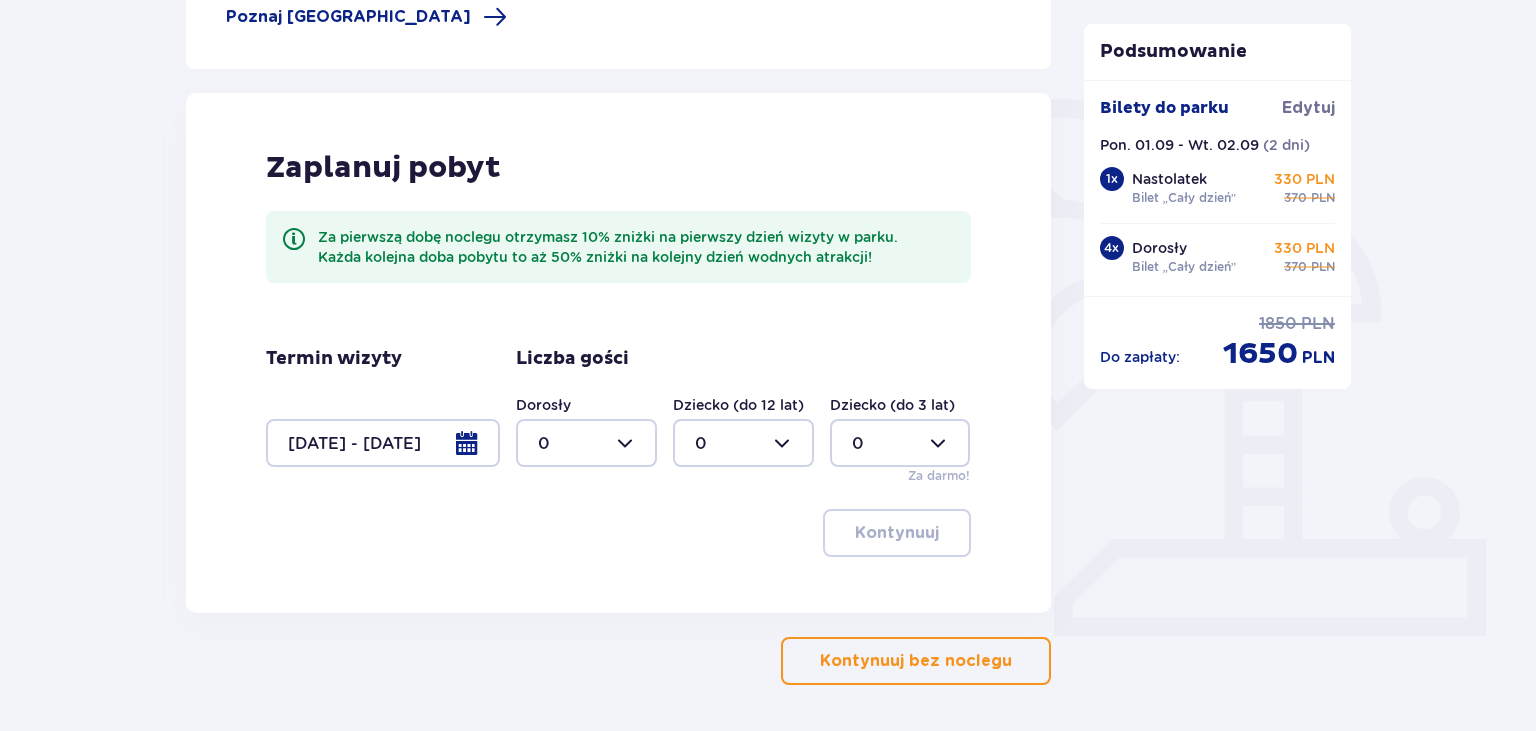 click at bounding box center (586, 443) 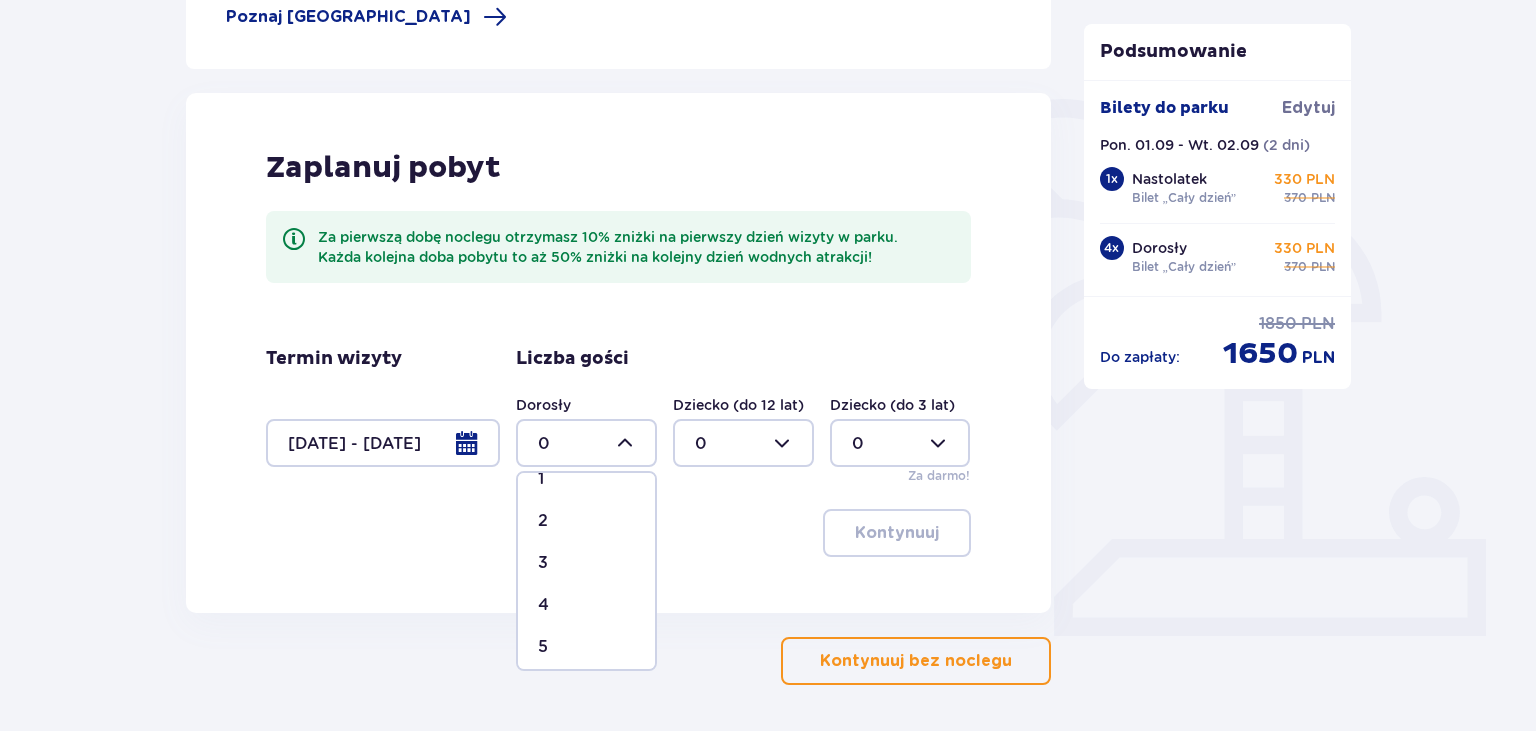 scroll, scrollTop: 76, scrollLeft: 0, axis: vertical 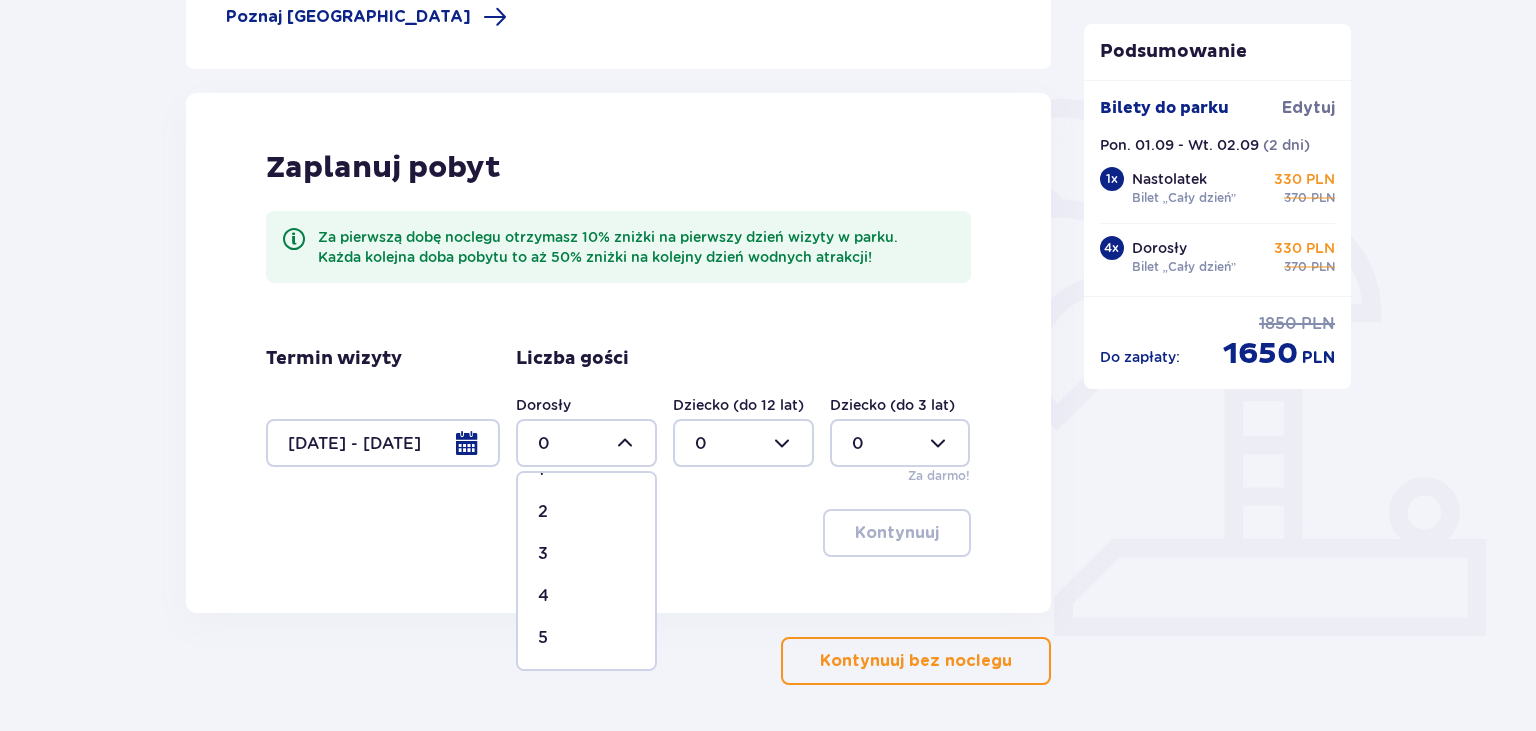 click on "4" at bounding box center [543, 596] 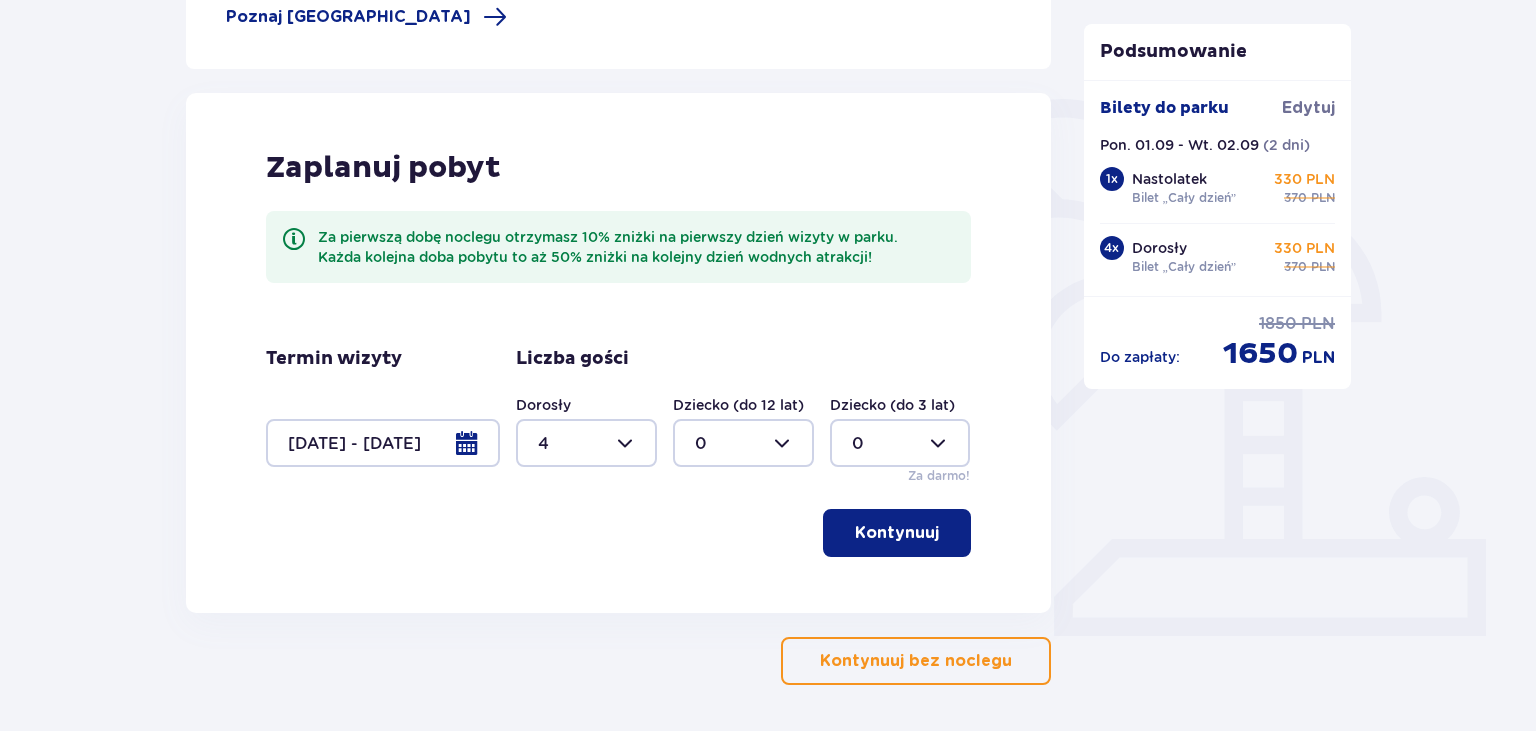 click at bounding box center [743, 443] 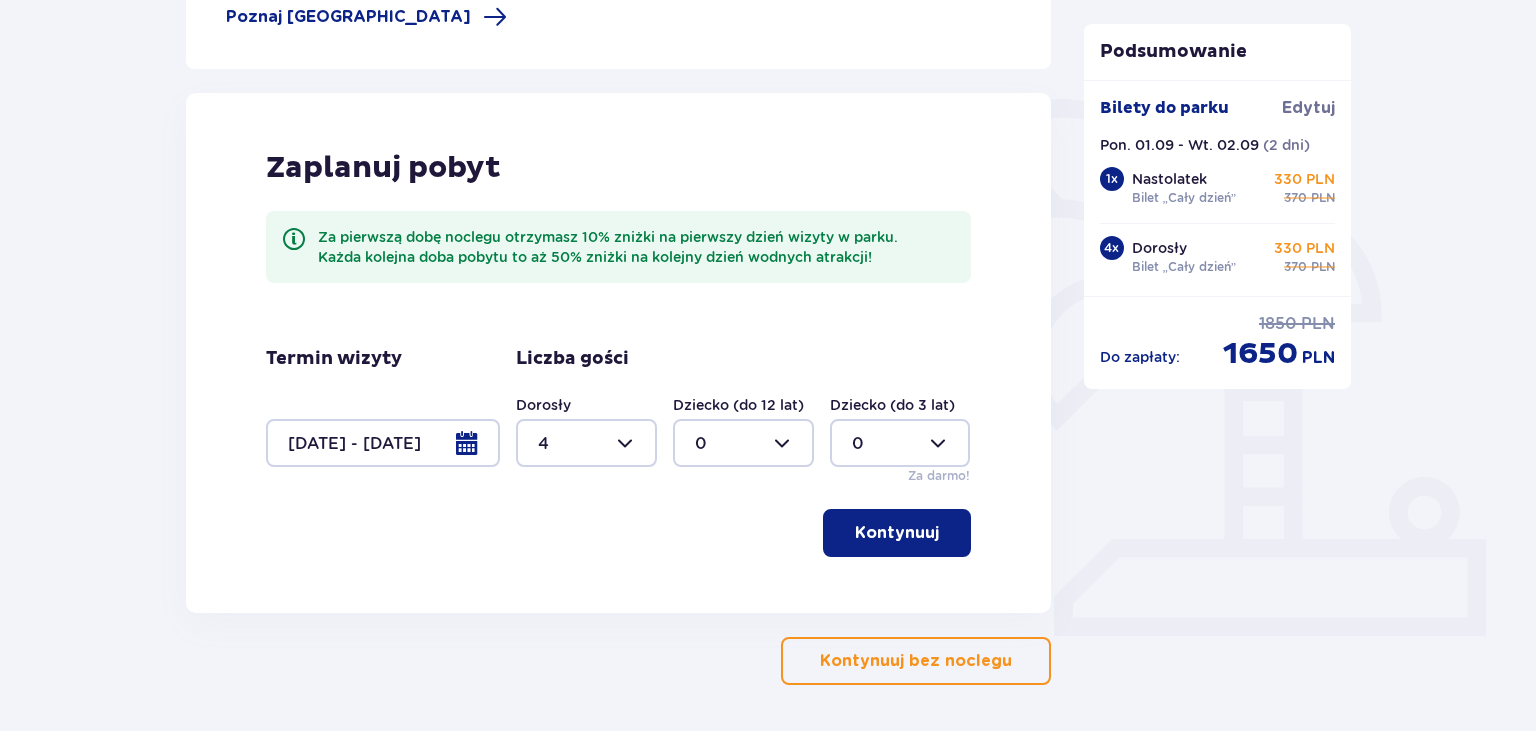 click at bounding box center (586, 443) 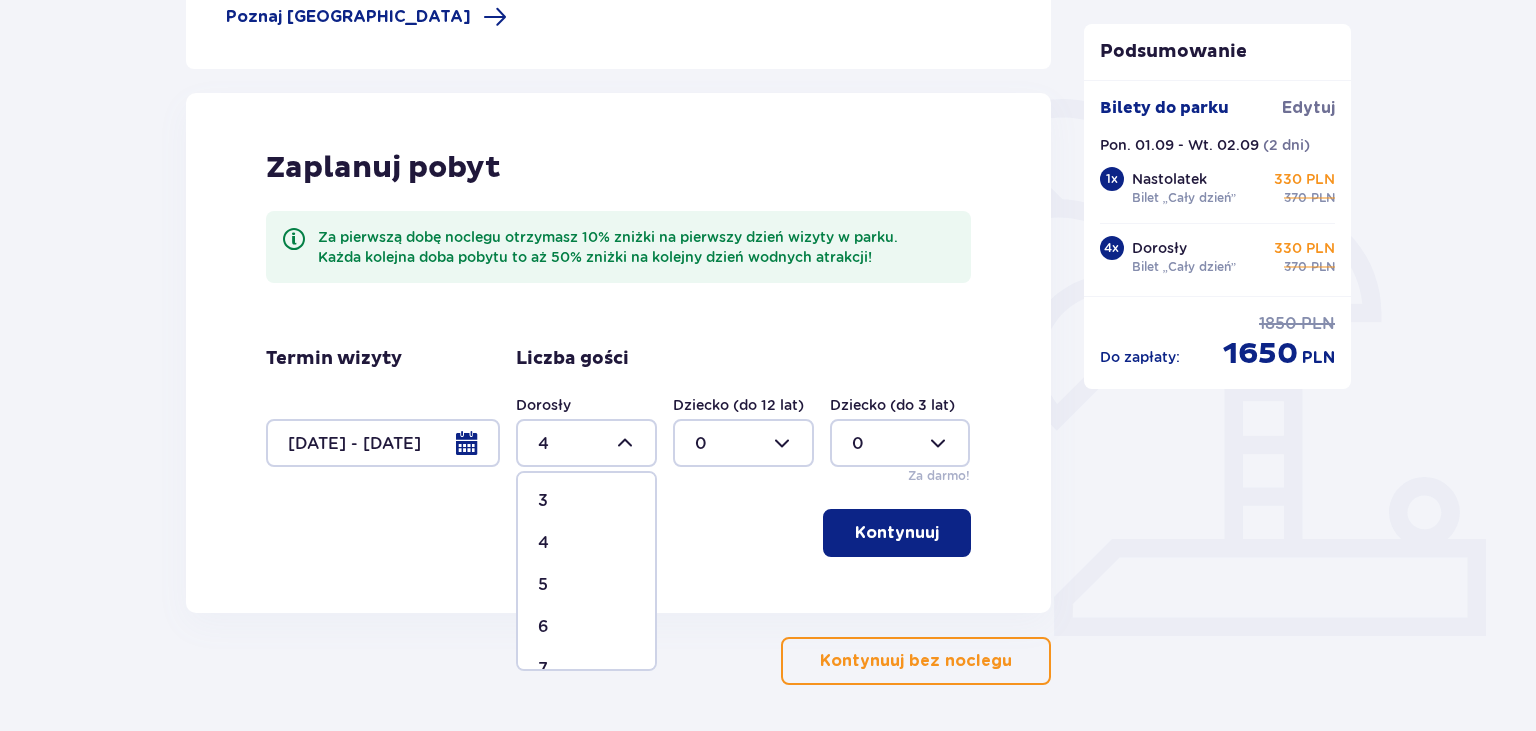 scroll, scrollTop: 170, scrollLeft: 0, axis: vertical 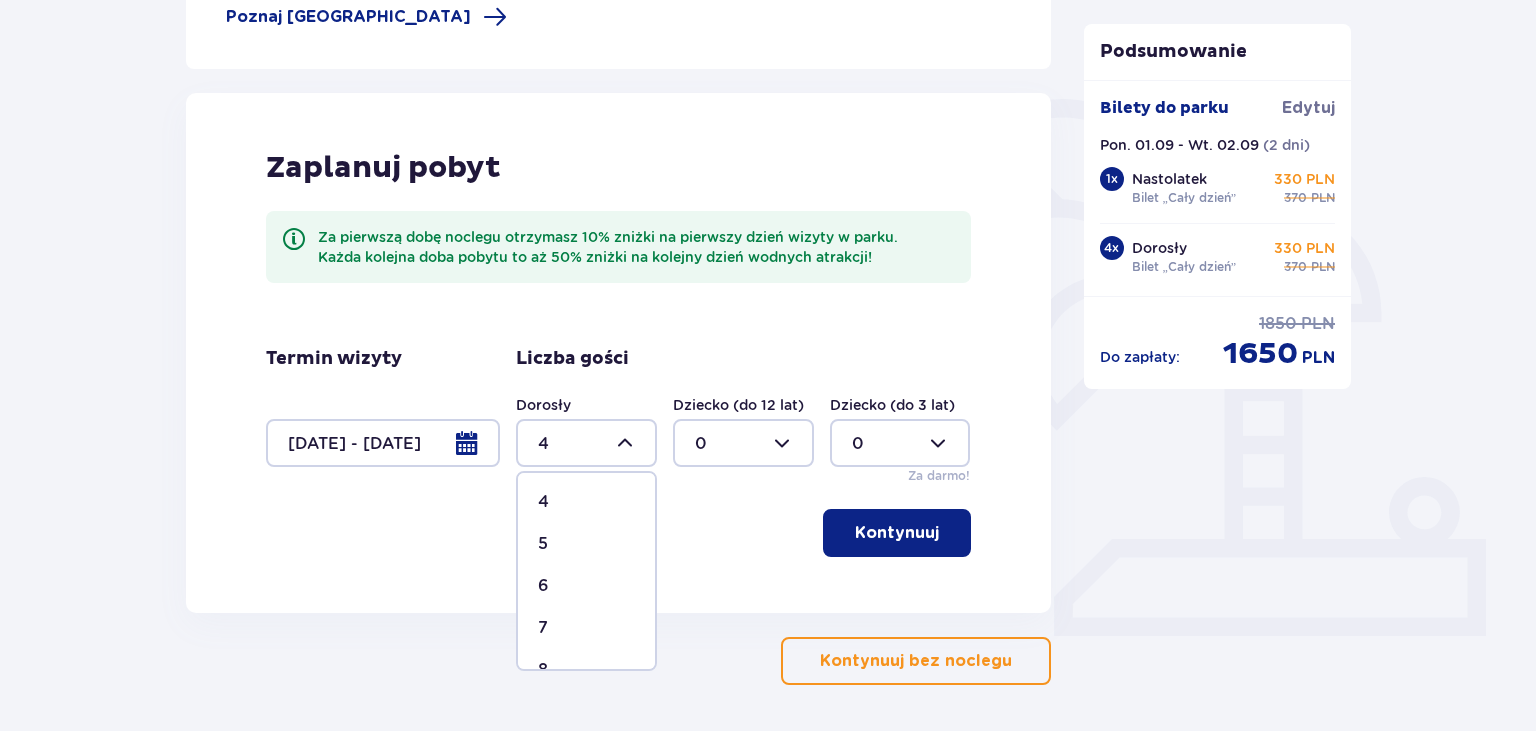 click on "5" at bounding box center [586, 544] 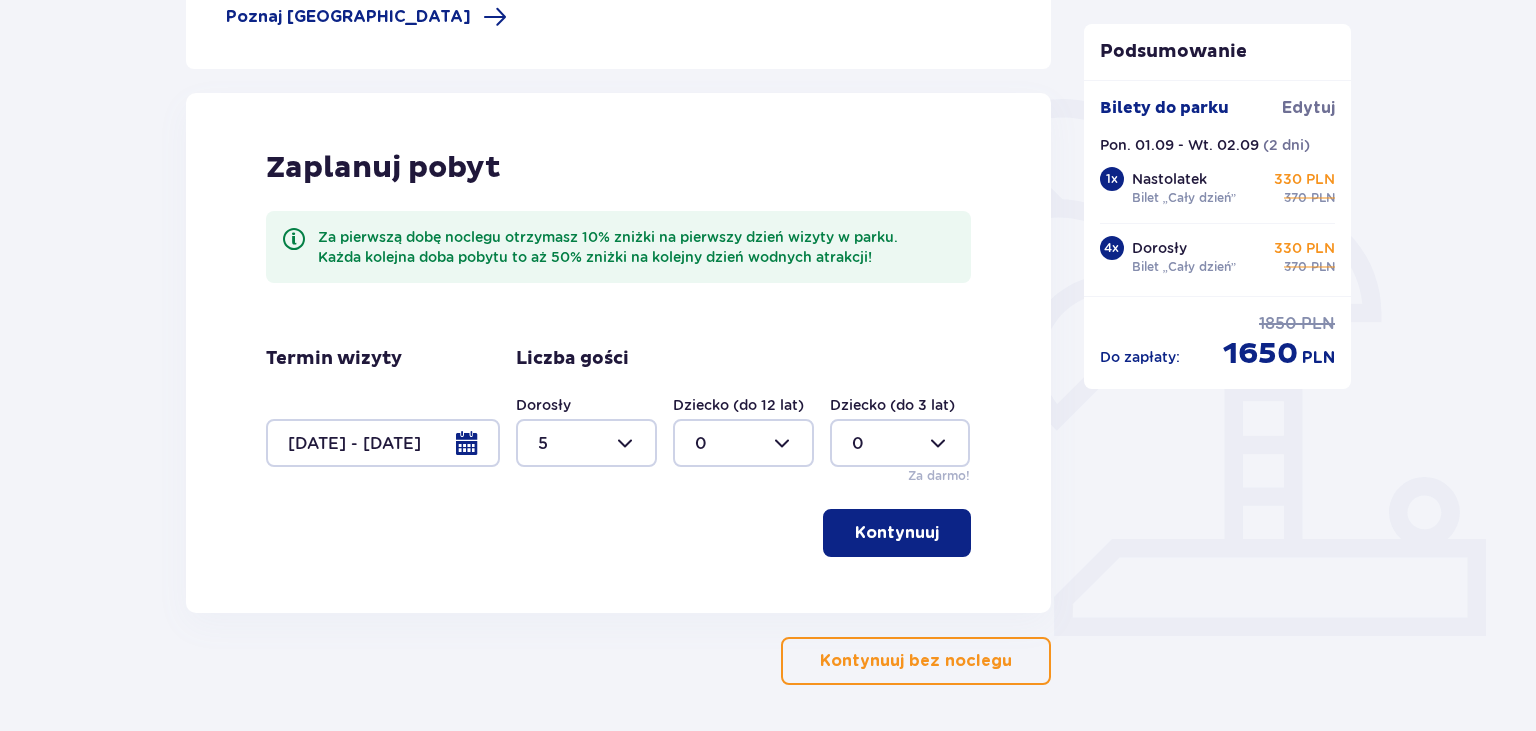 click at bounding box center (743, 443) 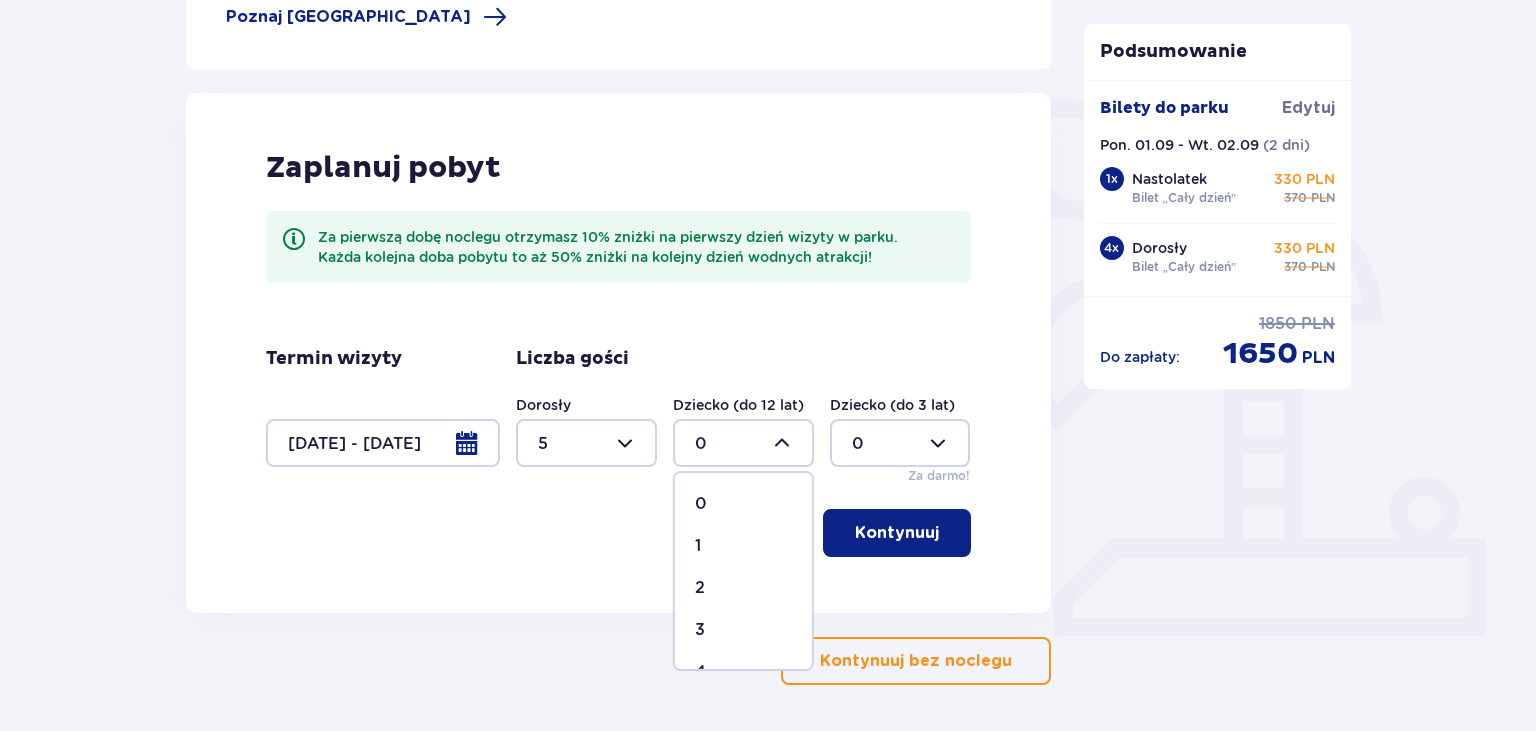 click on "0" at bounding box center [743, 504] 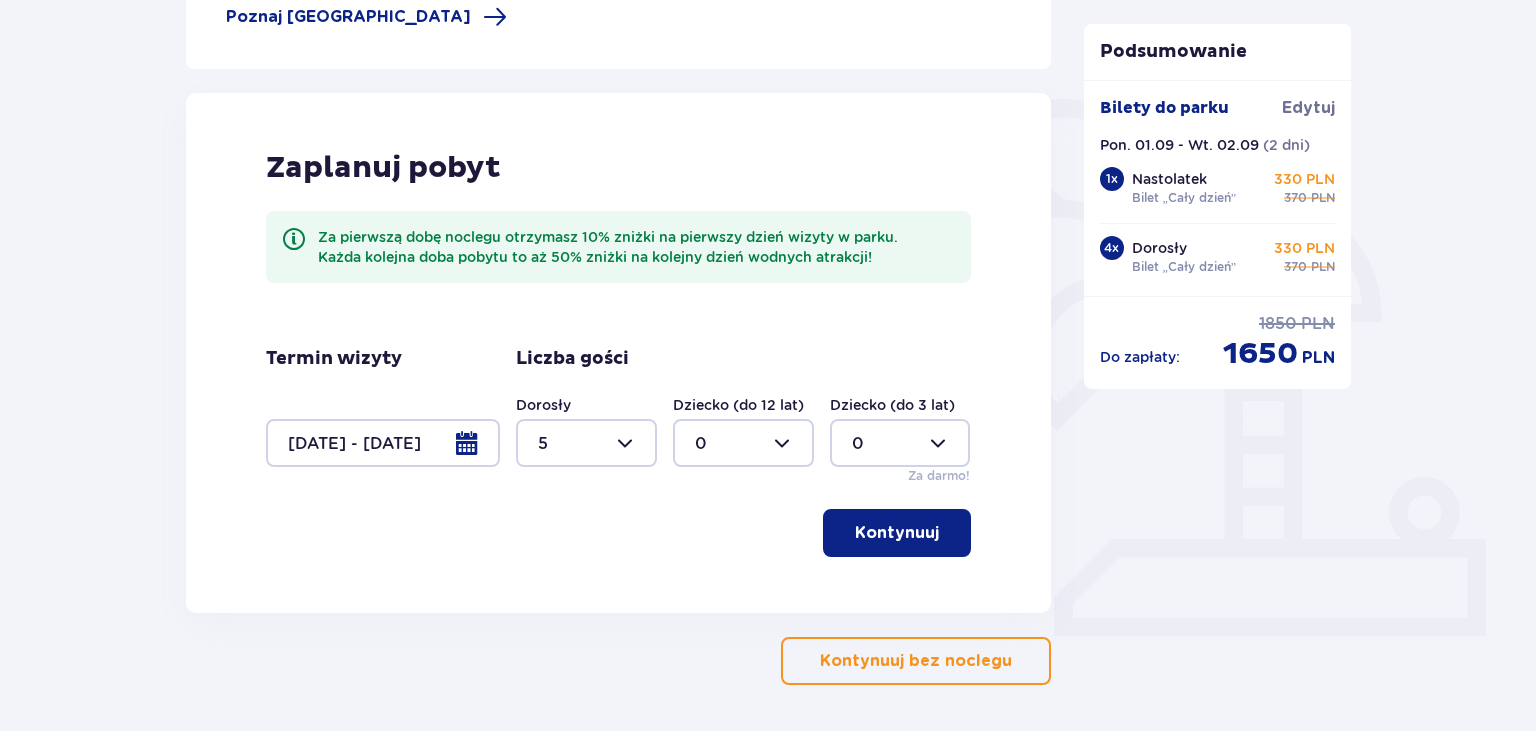 click on "Kontynuuj" at bounding box center (897, 533) 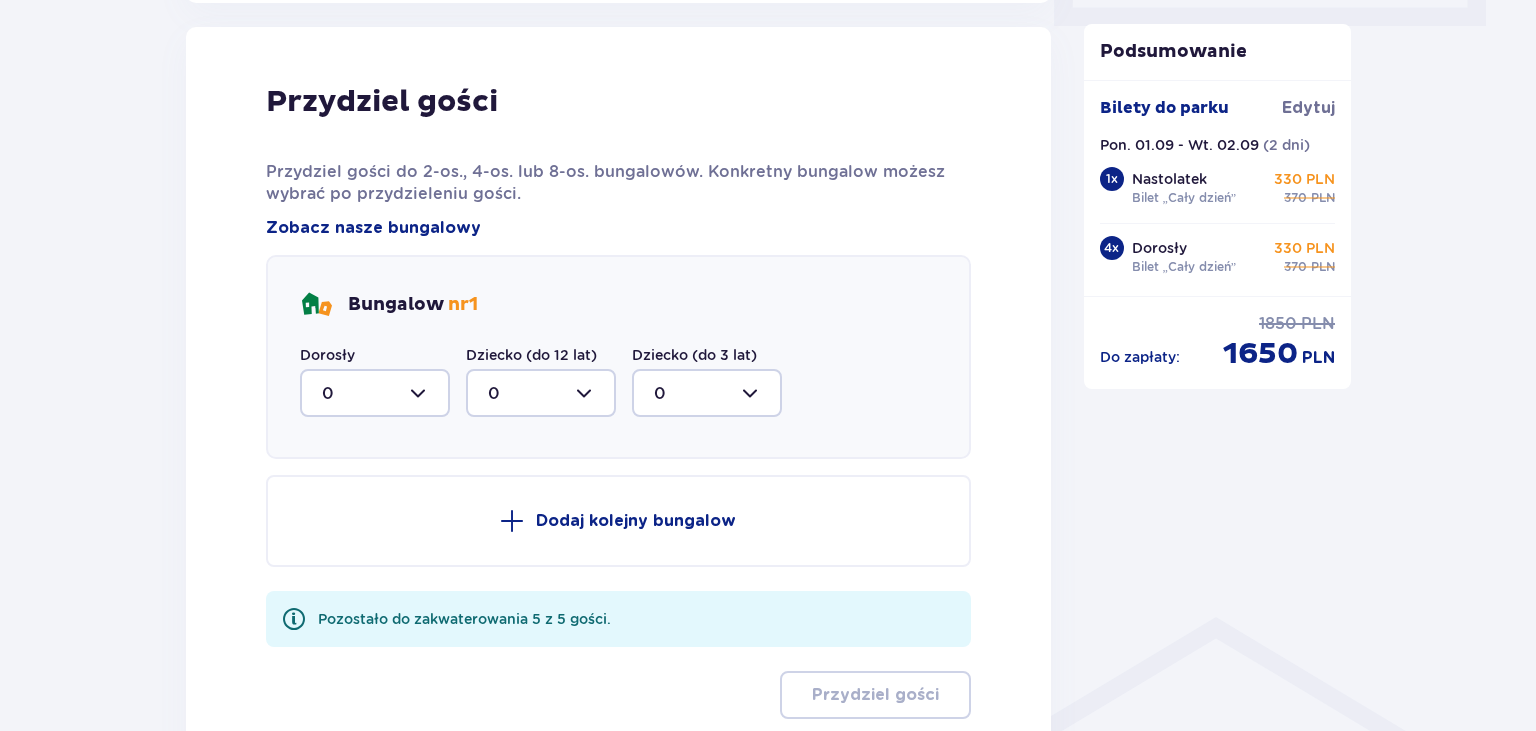 scroll, scrollTop: 1010, scrollLeft: 0, axis: vertical 